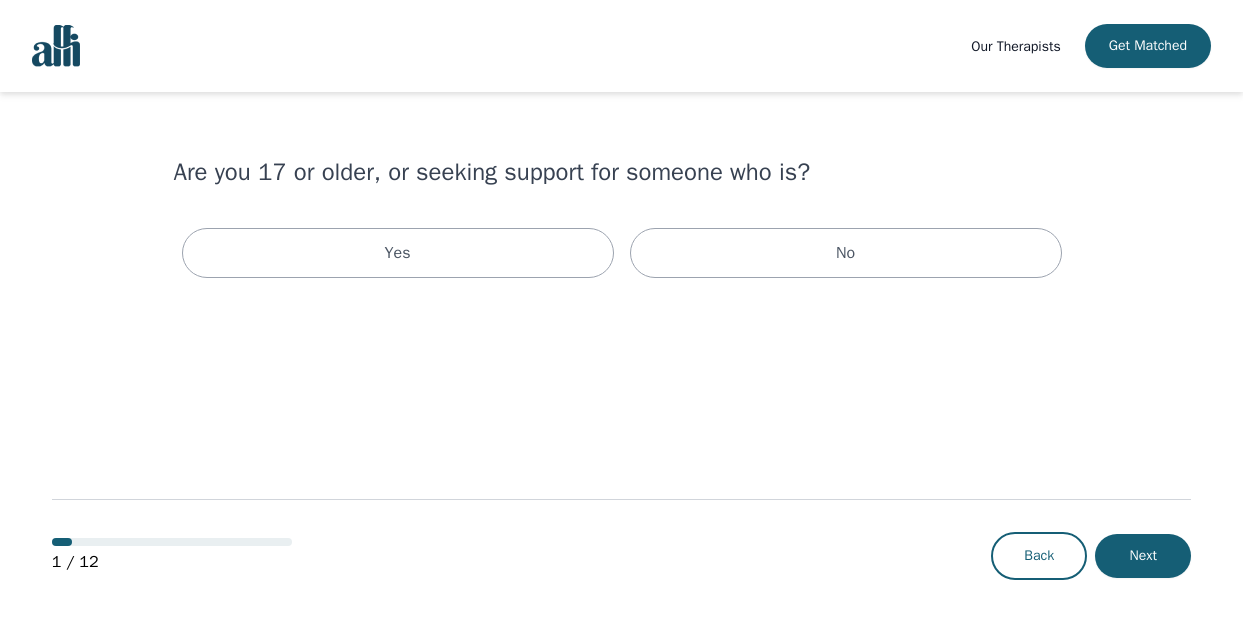 click on "Yes" at bounding box center (398, 253) 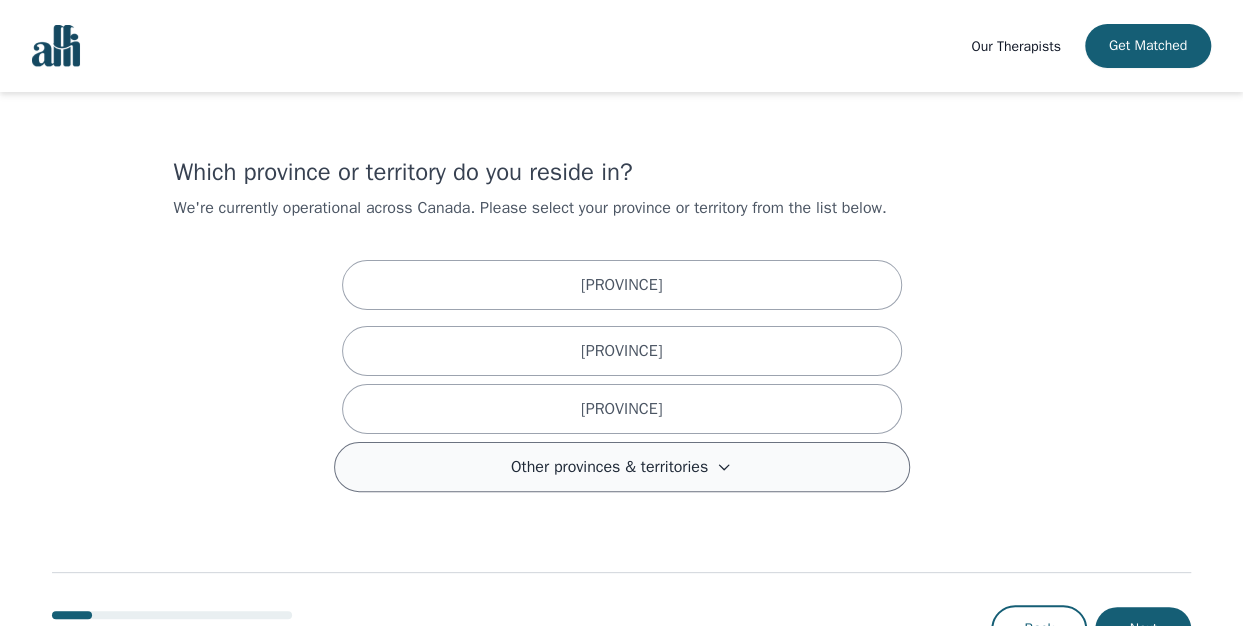 click on "Other provinces & territories" at bounding box center [609, 467] 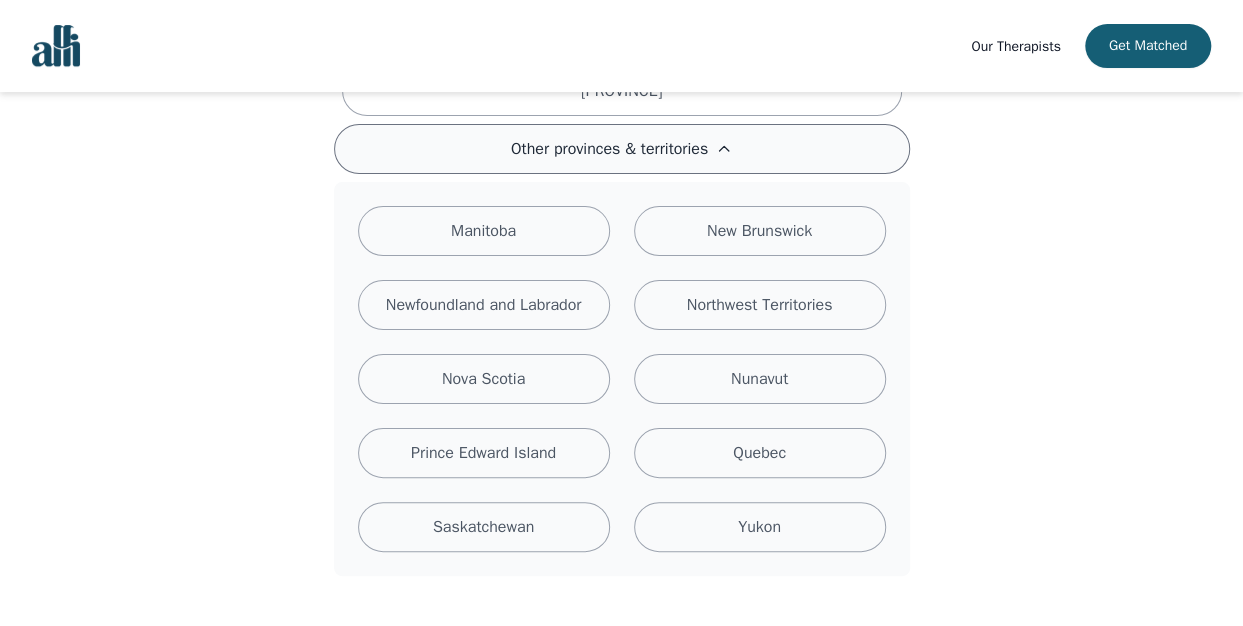 scroll, scrollTop: 319, scrollLeft: 0, axis: vertical 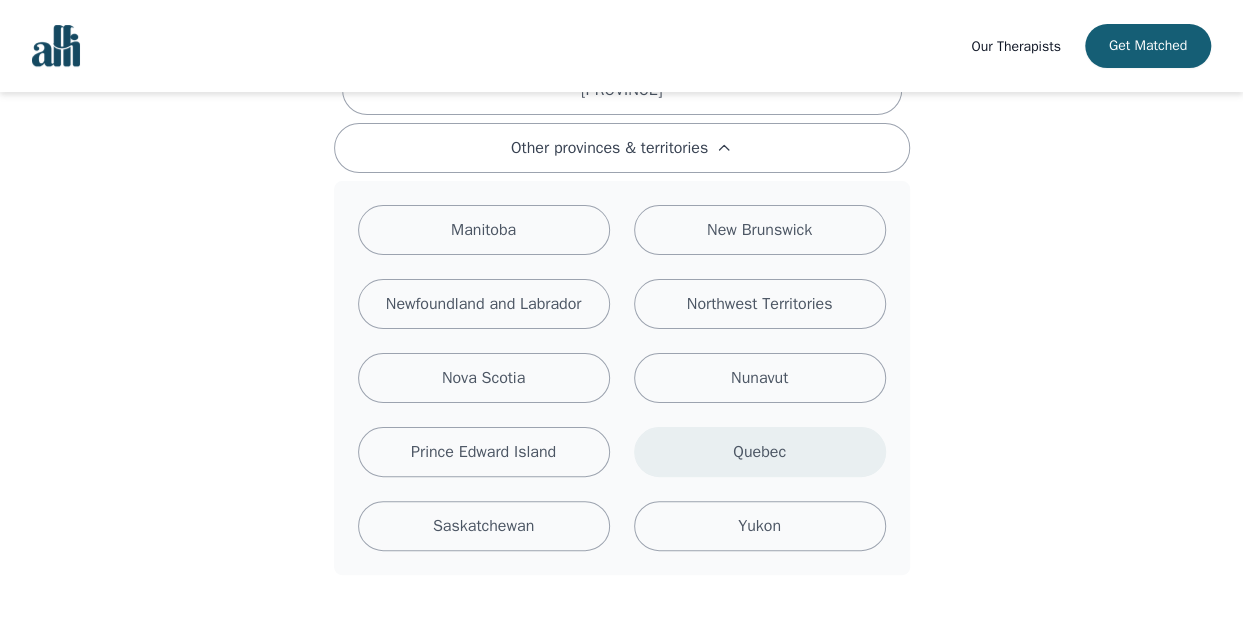 click on "Quebec" at bounding box center [760, 452] 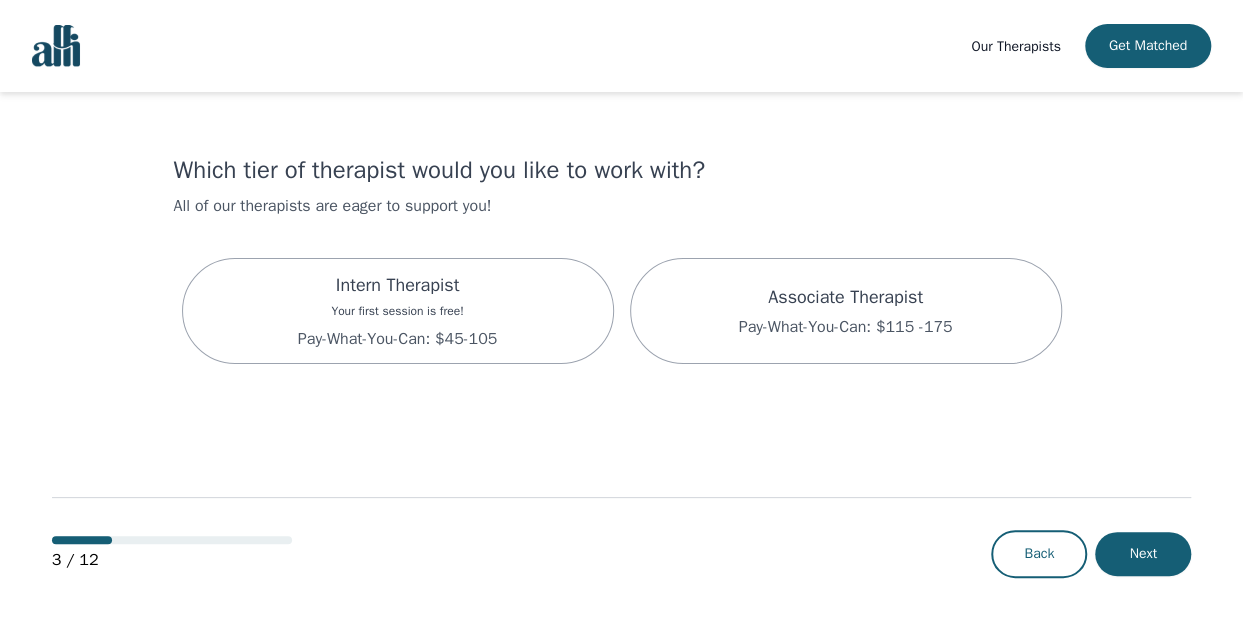 scroll, scrollTop: 0, scrollLeft: 0, axis: both 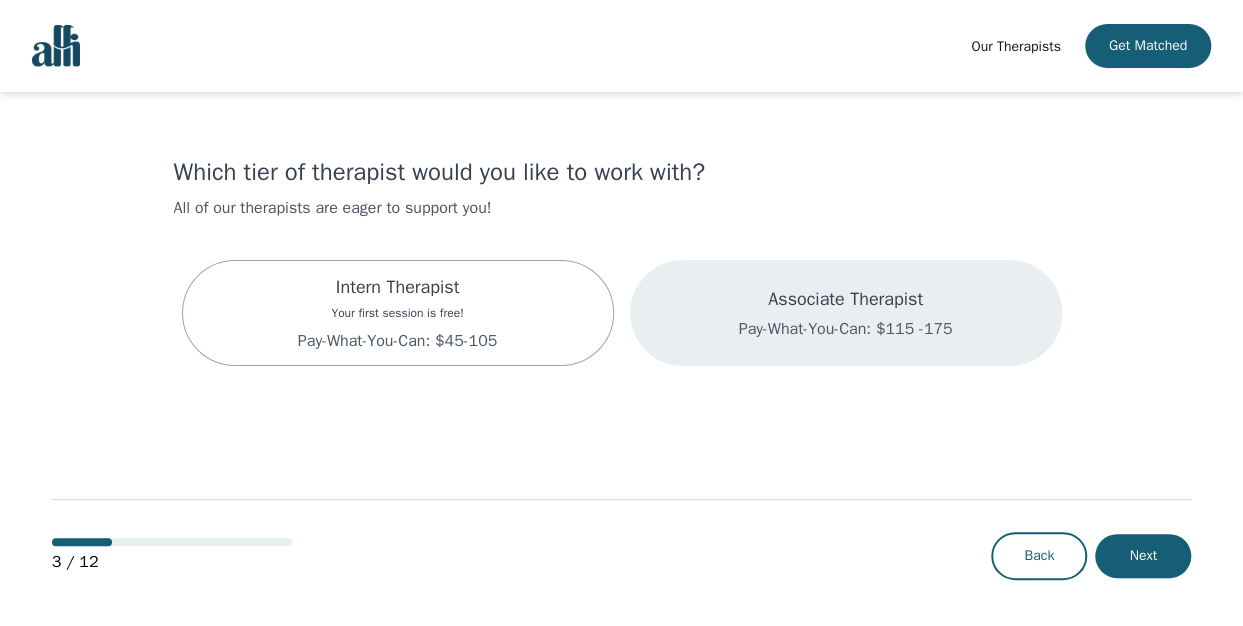 click on "Associate Therapist Pay-What-You-Can: $115 -175" at bounding box center (846, 313) 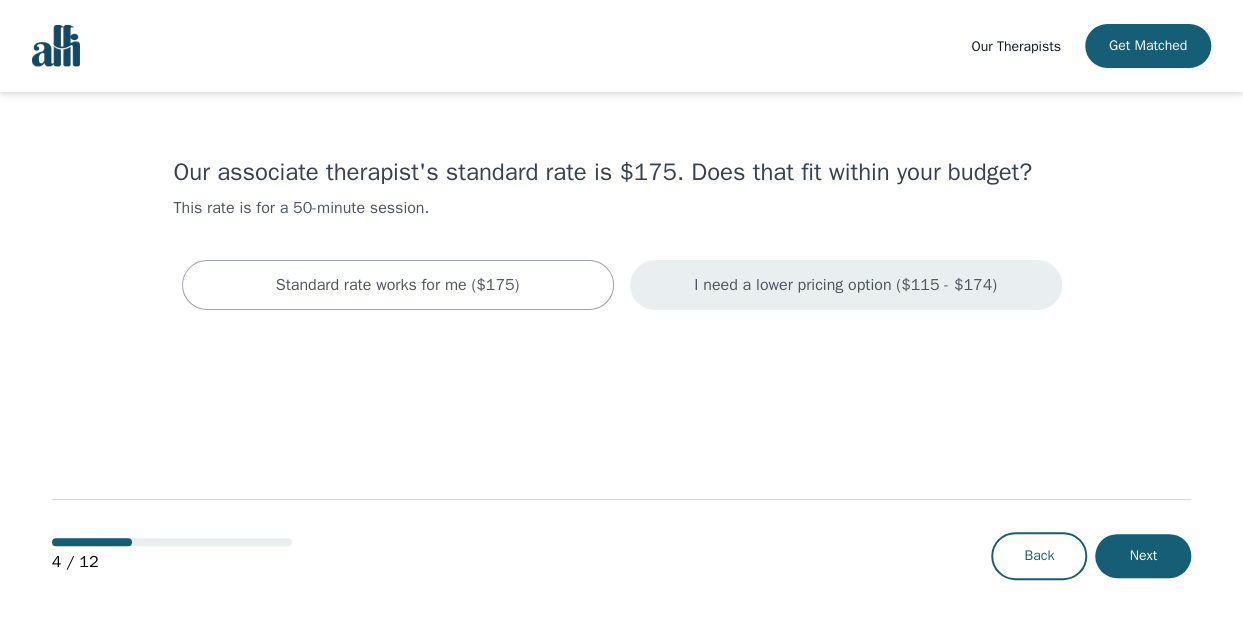 click on "I need a lower pricing option ($115 - $174)" at bounding box center [845, 285] 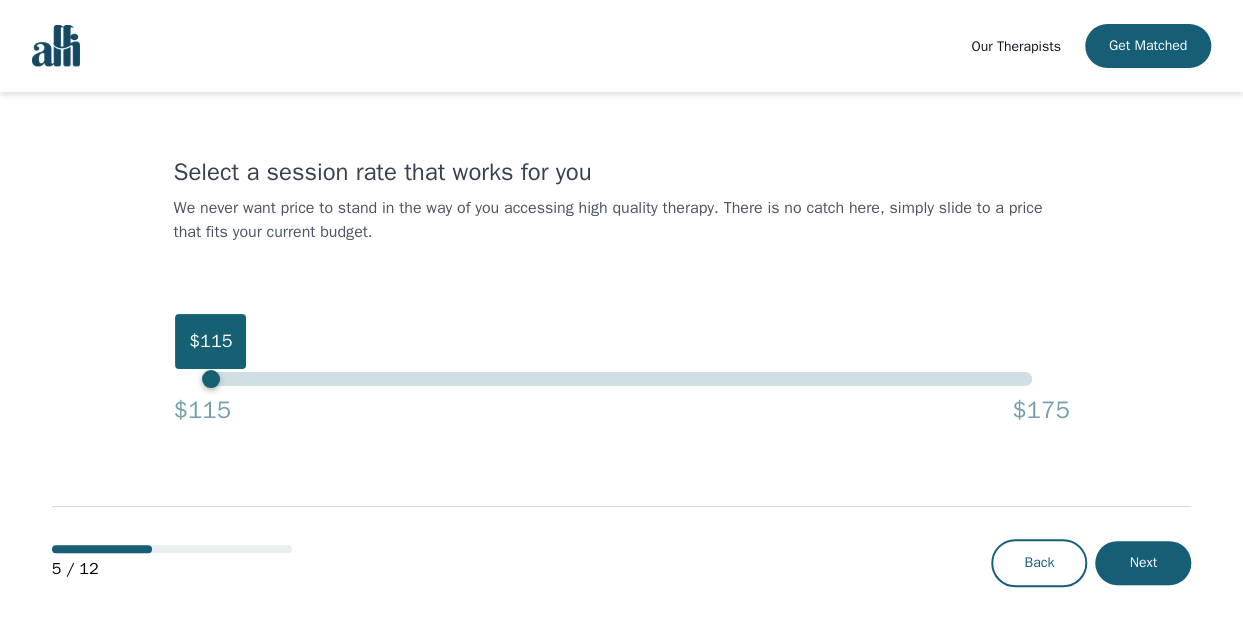 drag, startPoint x: 1038, startPoint y: 377, endPoint x: 56, endPoint y: 392, distance: 982.11456 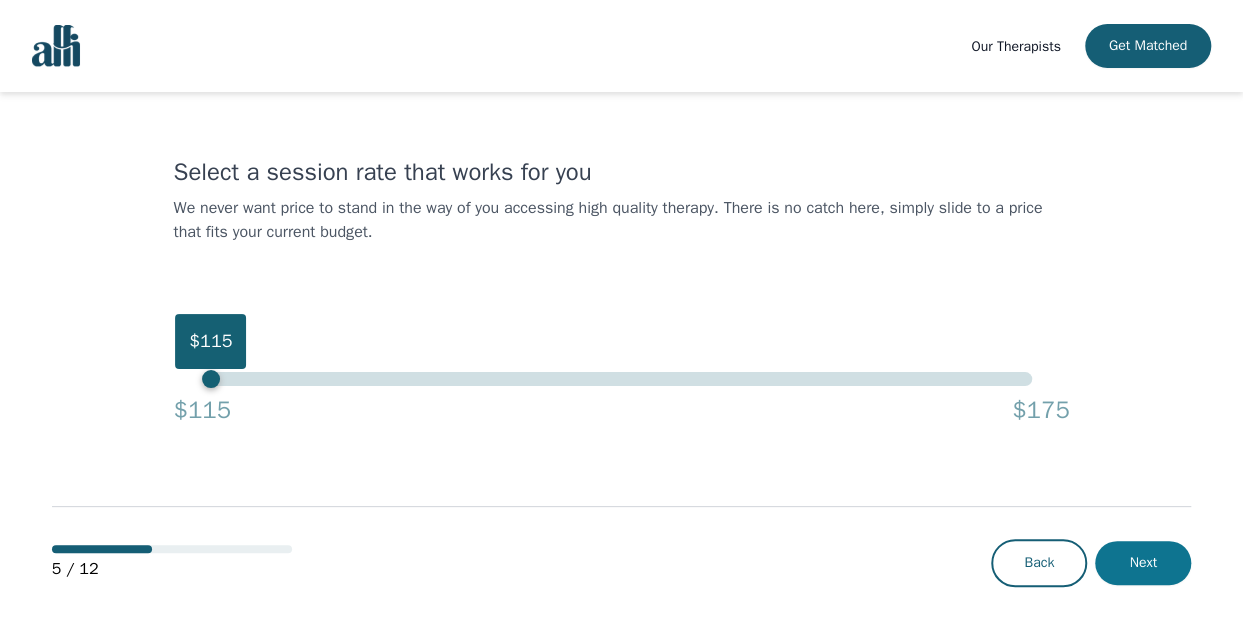 click on "Next" at bounding box center (1143, 563) 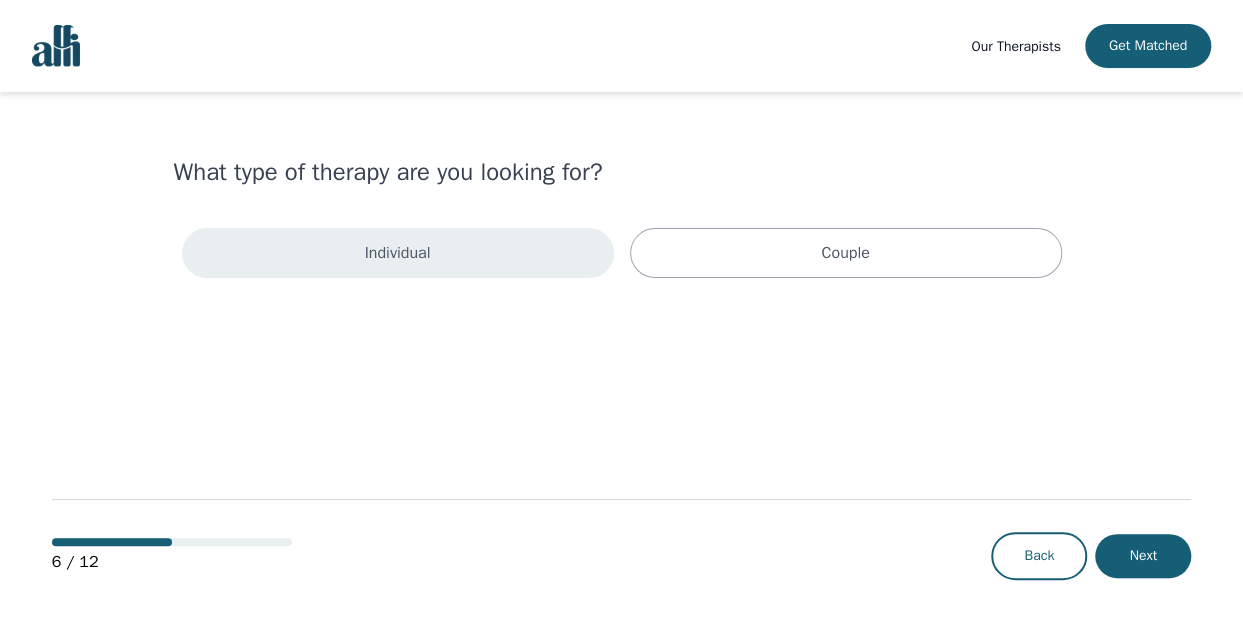 click on "Individual" at bounding box center [398, 253] 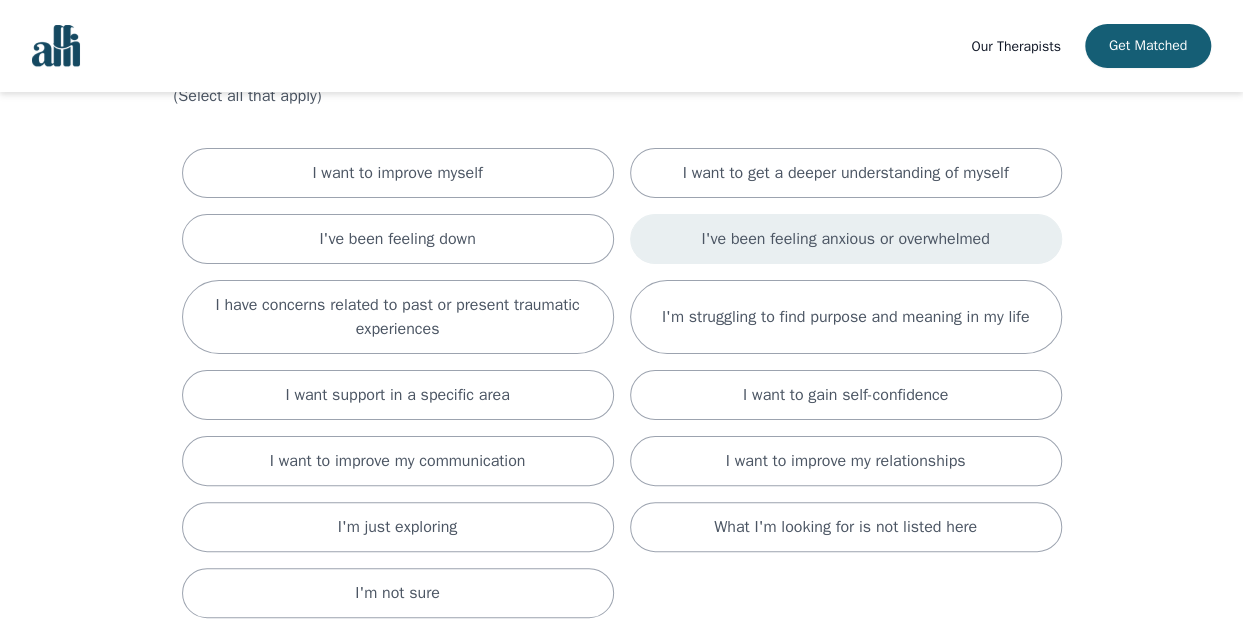 scroll, scrollTop: 130, scrollLeft: 0, axis: vertical 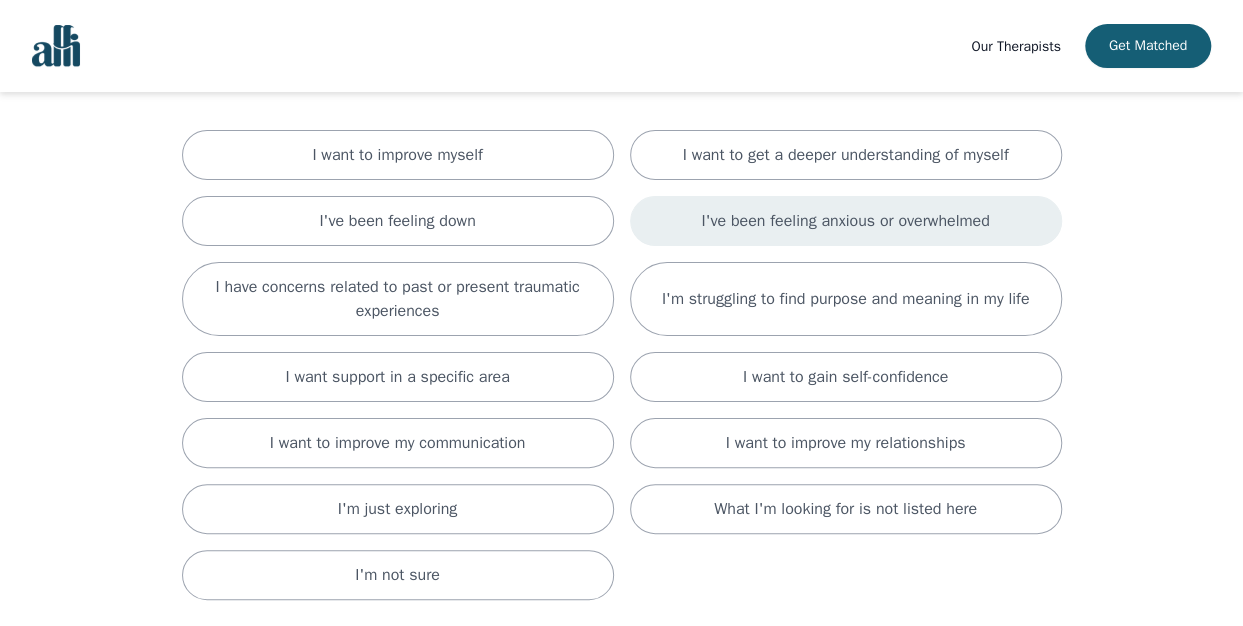 click on "I've been feeling anxious or overwhelmed" at bounding box center [846, 221] 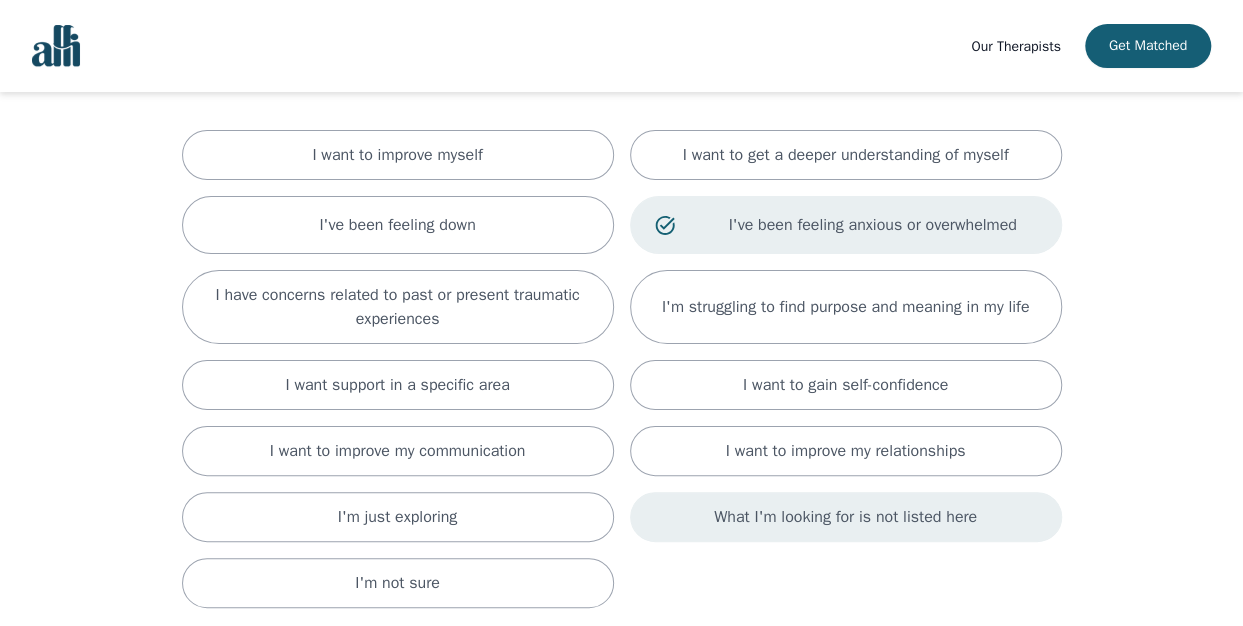 click on "What I'm looking for is not listed here" at bounding box center [845, 517] 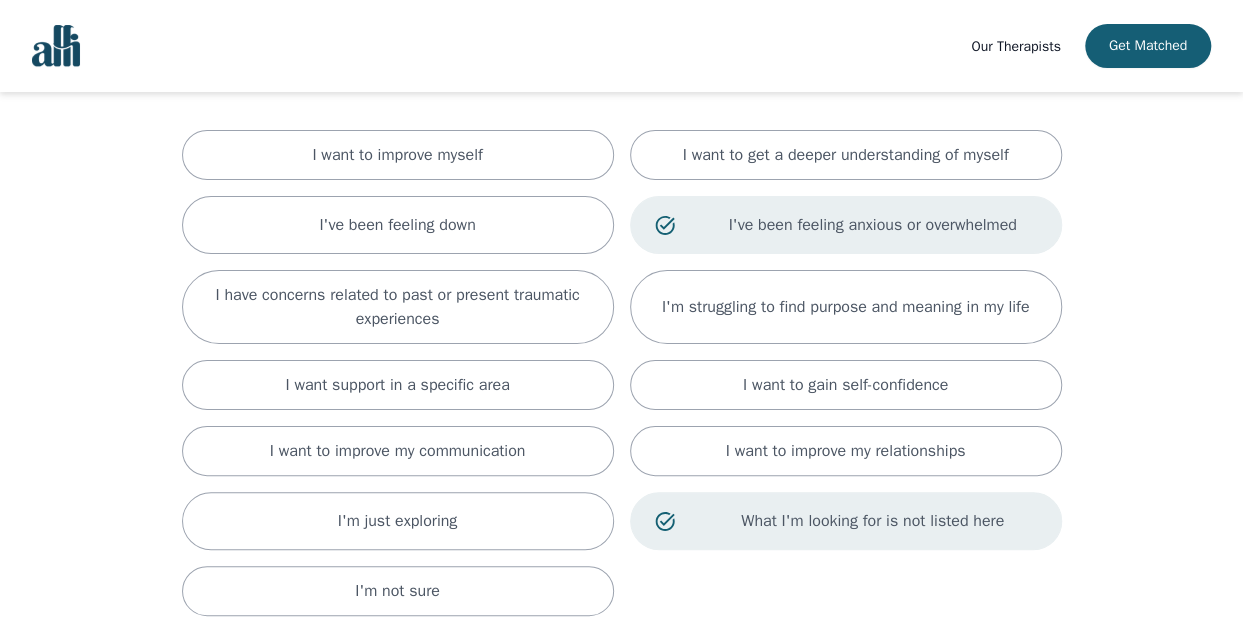 scroll, scrollTop: 332, scrollLeft: 0, axis: vertical 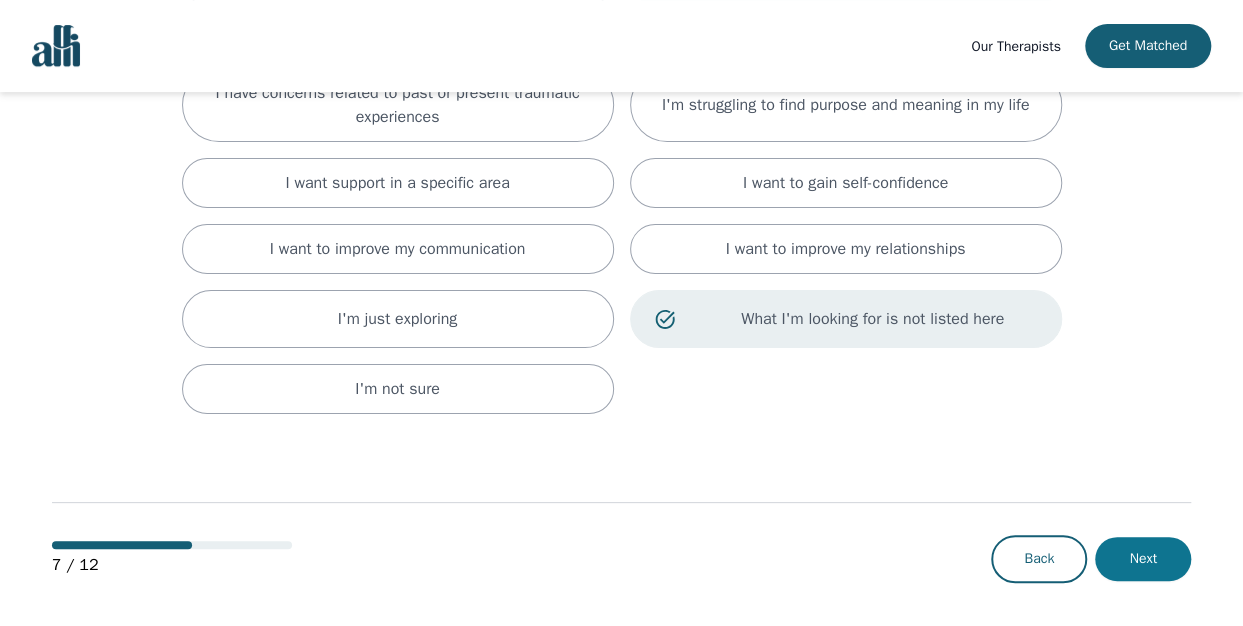 click on "Next" at bounding box center [1143, 559] 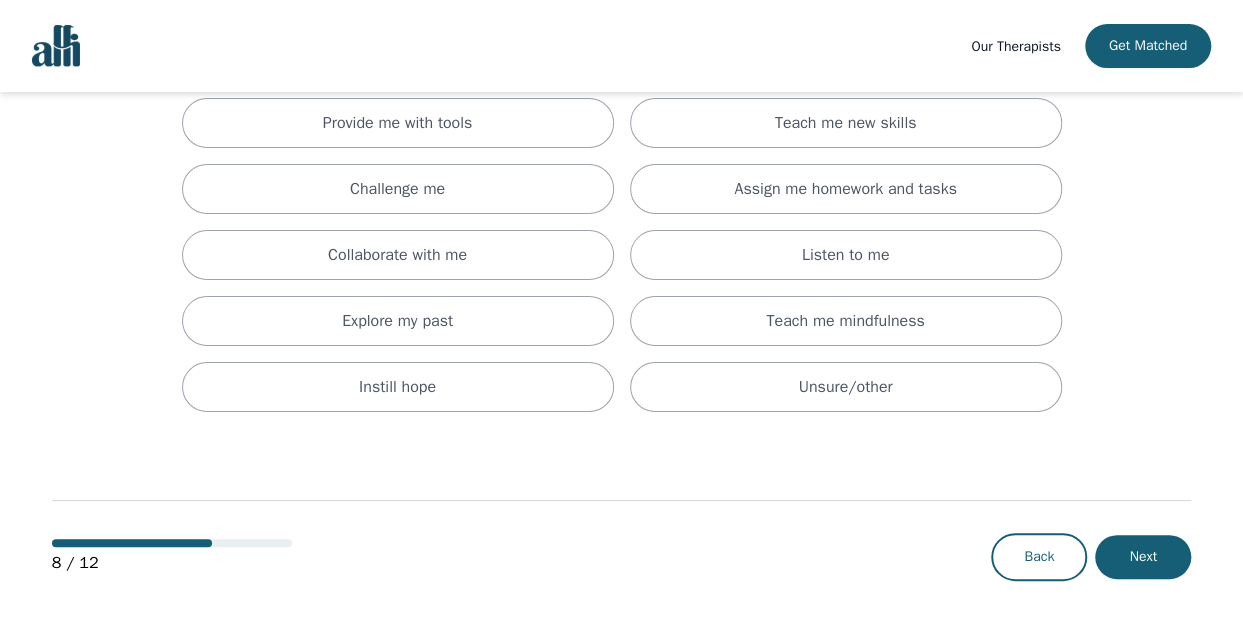 scroll, scrollTop: 0, scrollLeft: 0, axis: both 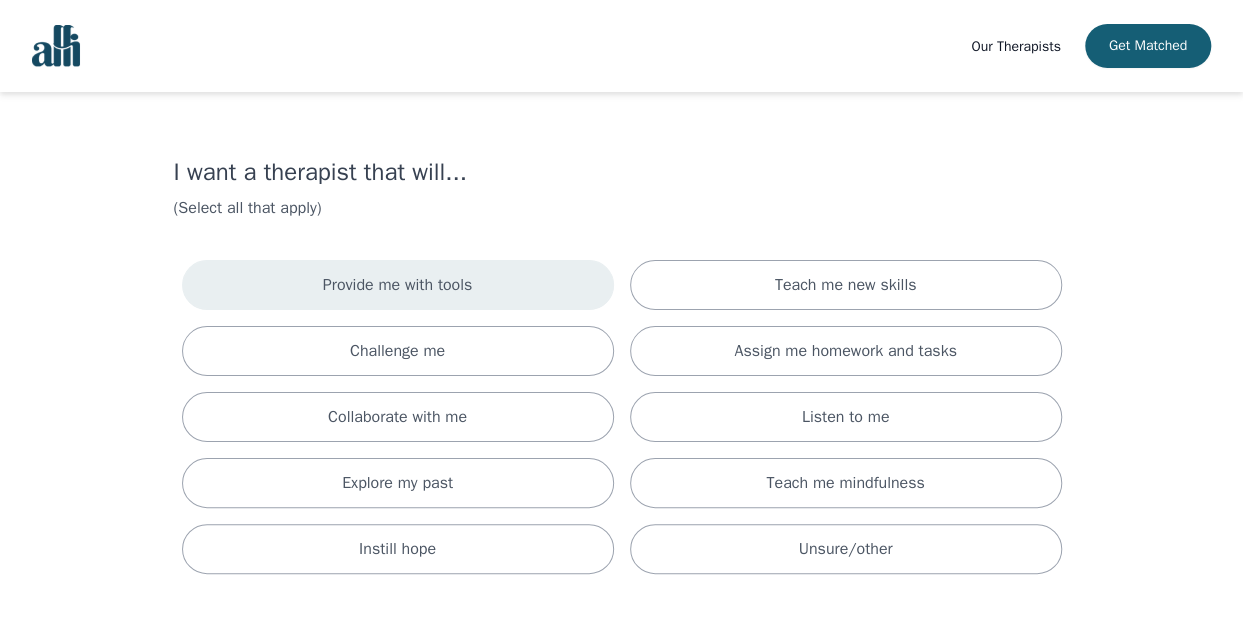 click on "Provide me with tools" at bounding box center [398, 285] 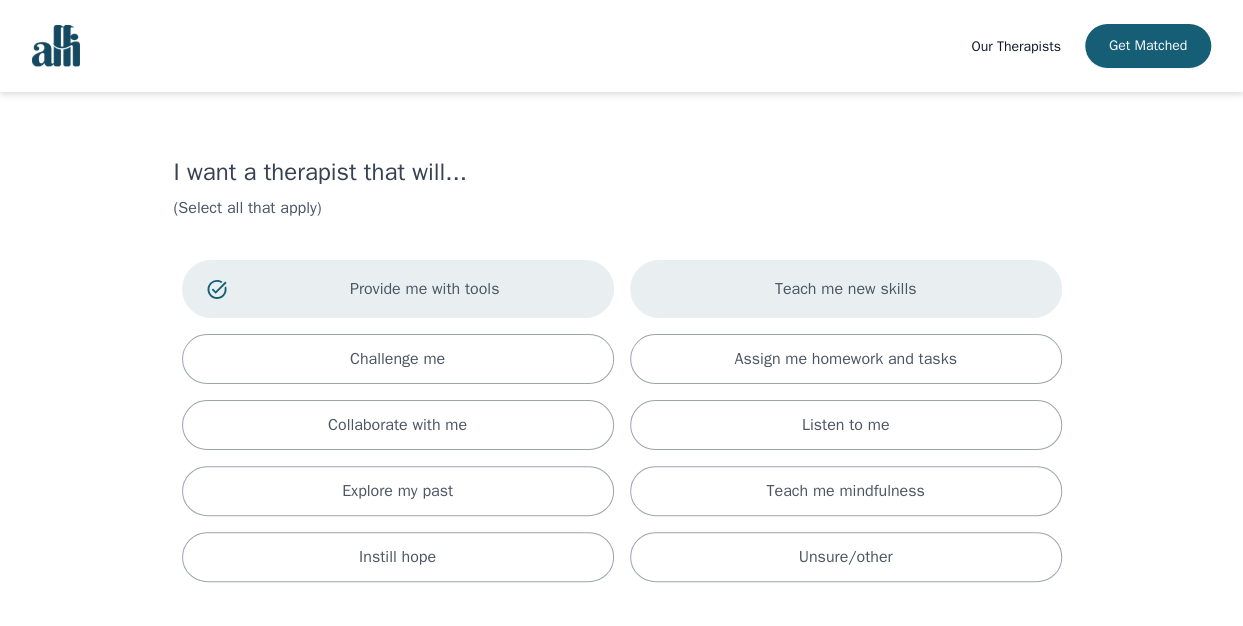 click on "Teach me new skills" at bounding box center [846, 289] 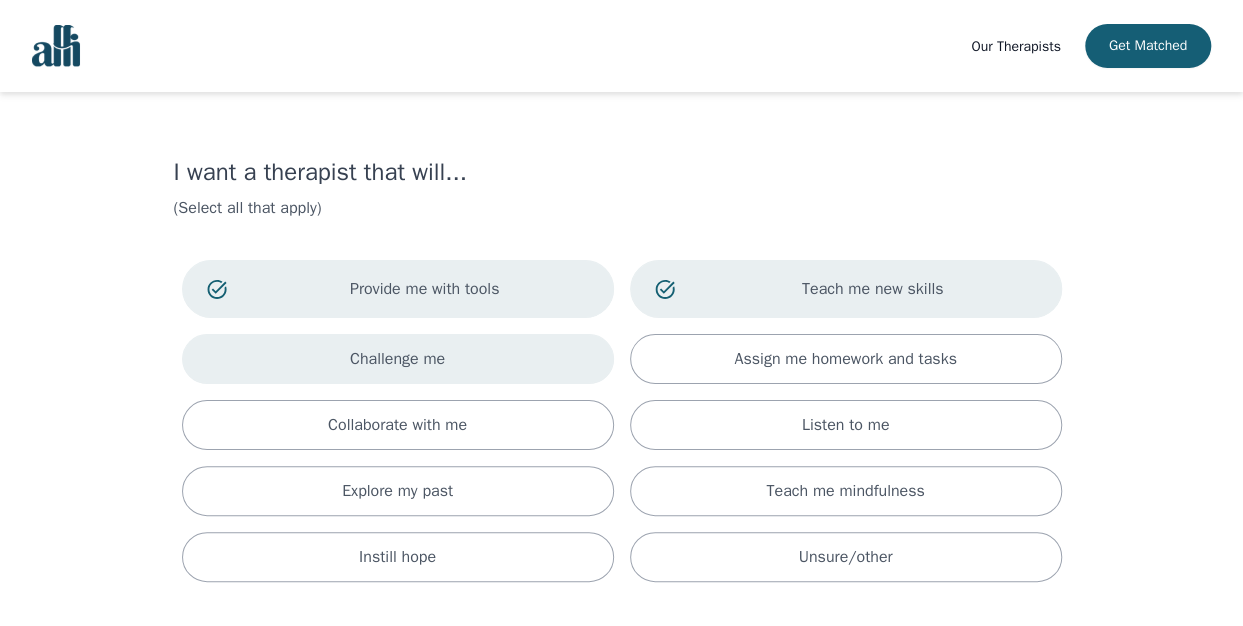 click on "Challenge me" at bounding box center (398, 359) 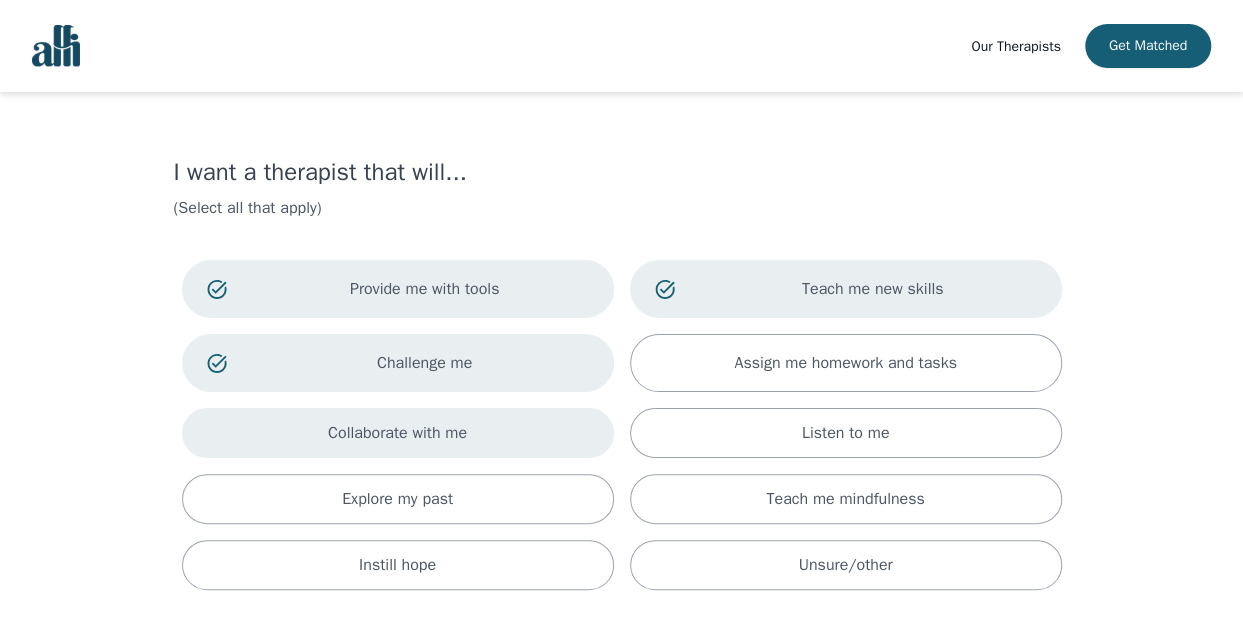 click on "Collaborate with me" at bounding box center (398, 433) 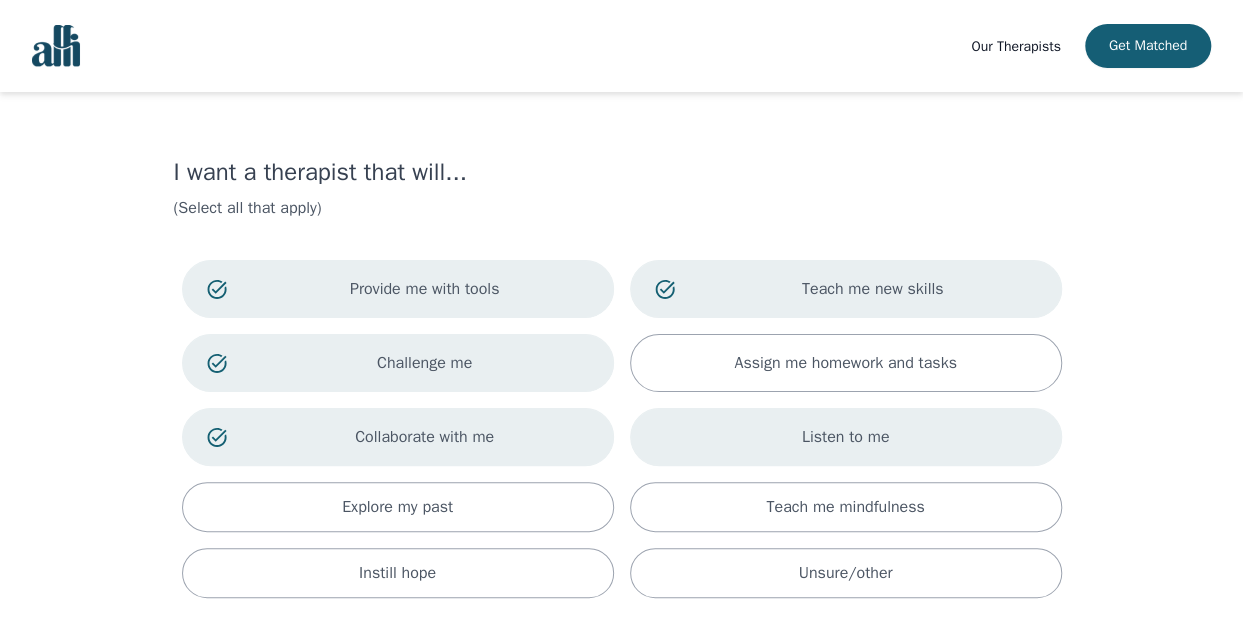 click on "Listen to me" at bounding box center [846, 437] 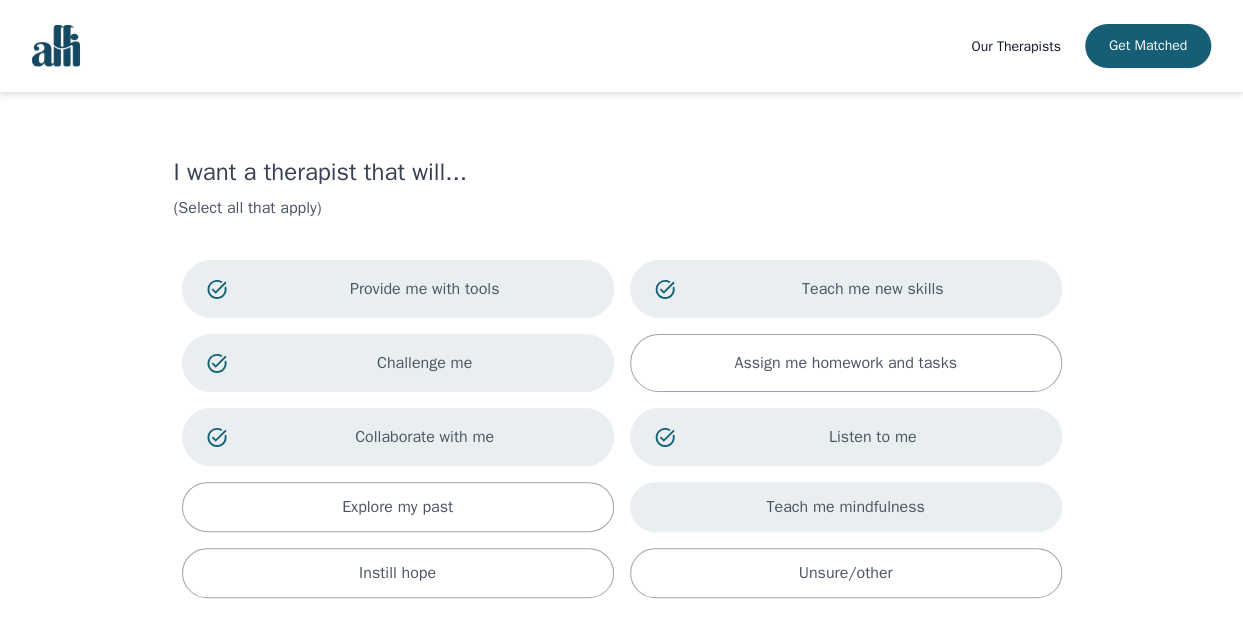 click on "Teach me mindfulness" at bounding box center [846, 507] 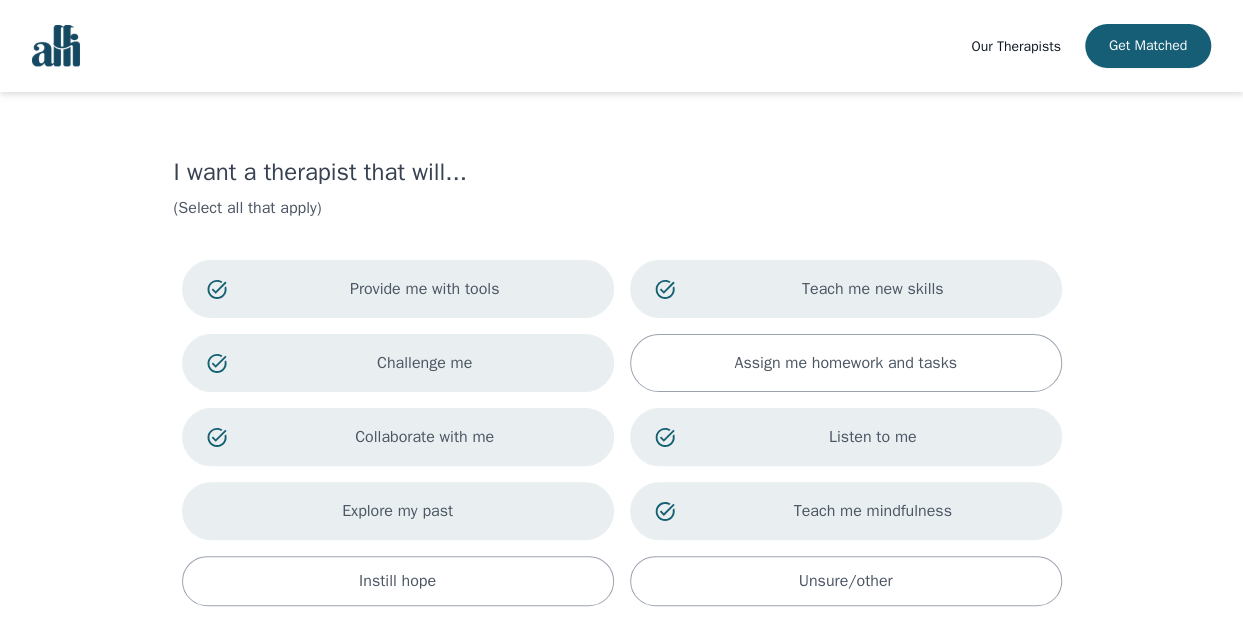 click on "Explore my past" at bounding box center [398, 511] 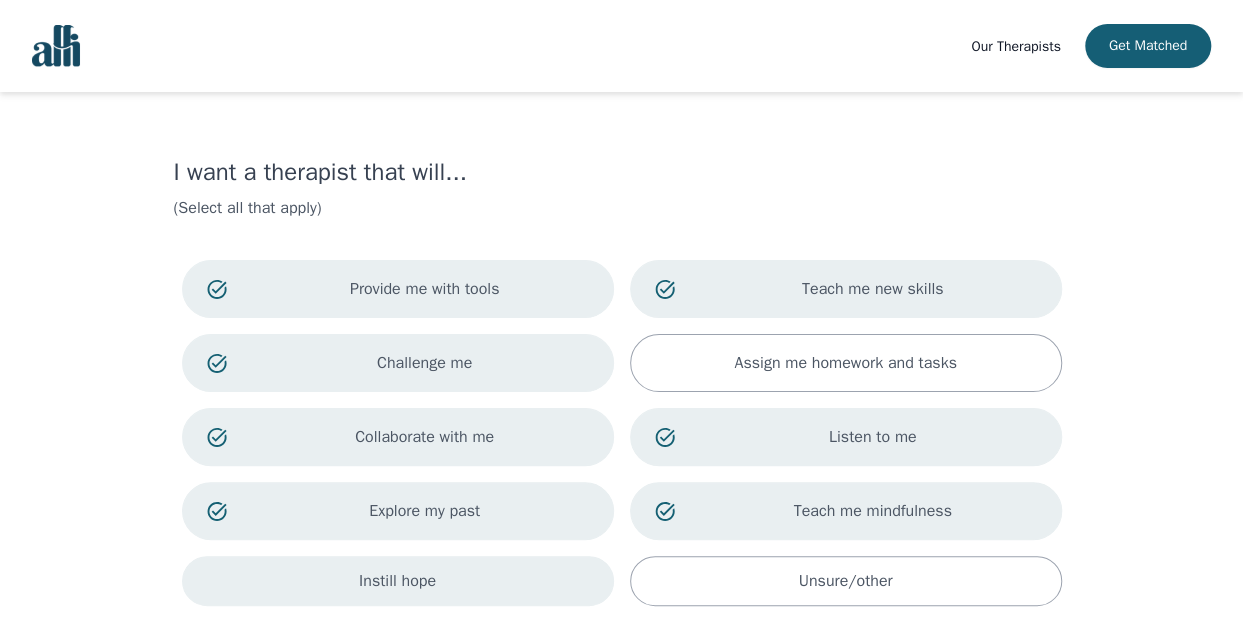 click on "Instill hope" at bounding box center (398, 581) 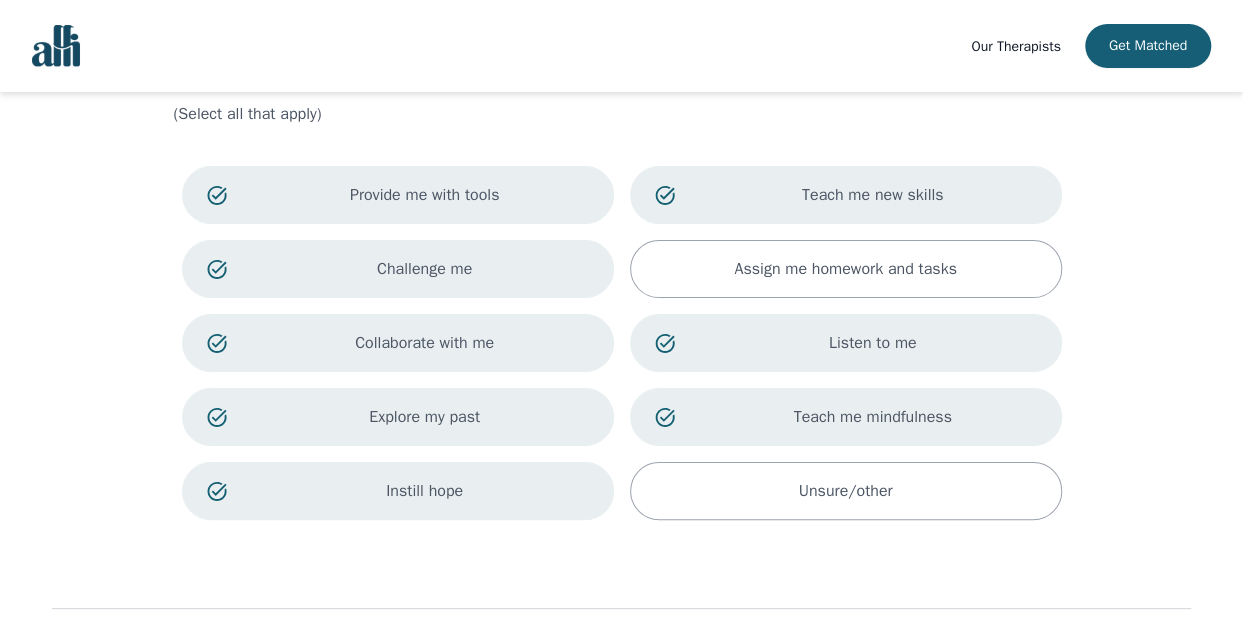 scroll, scrollTop: 202, scrollLeft: 0, axis: vertical 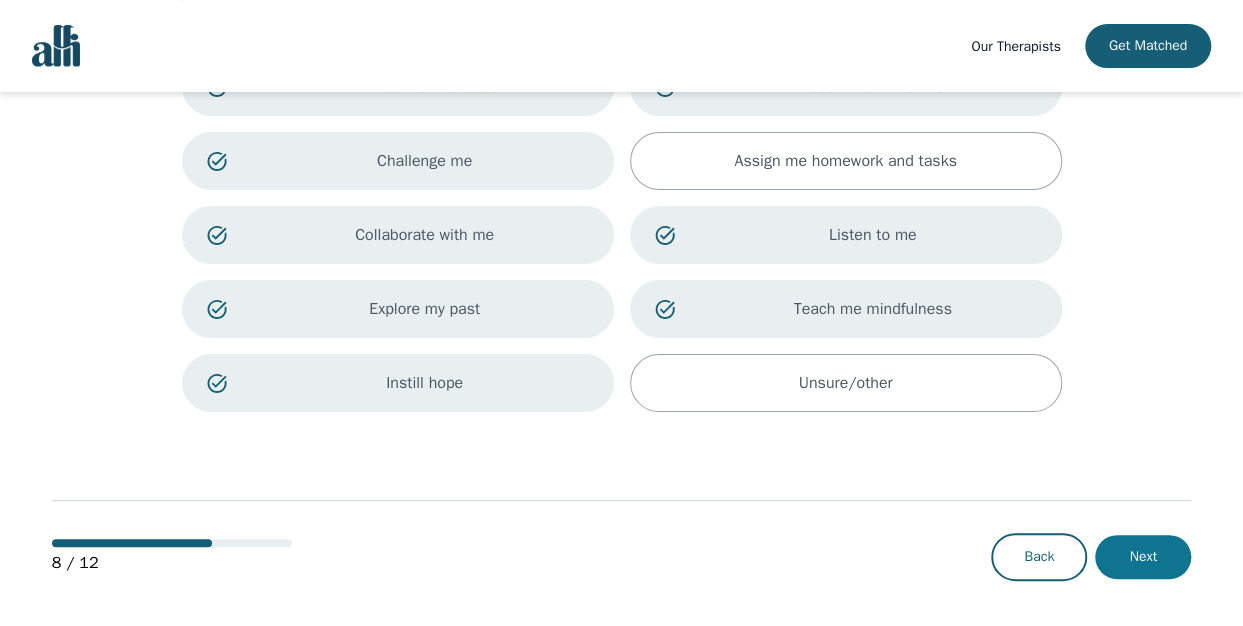 click on "Next" at bounding box center [1143, 557] 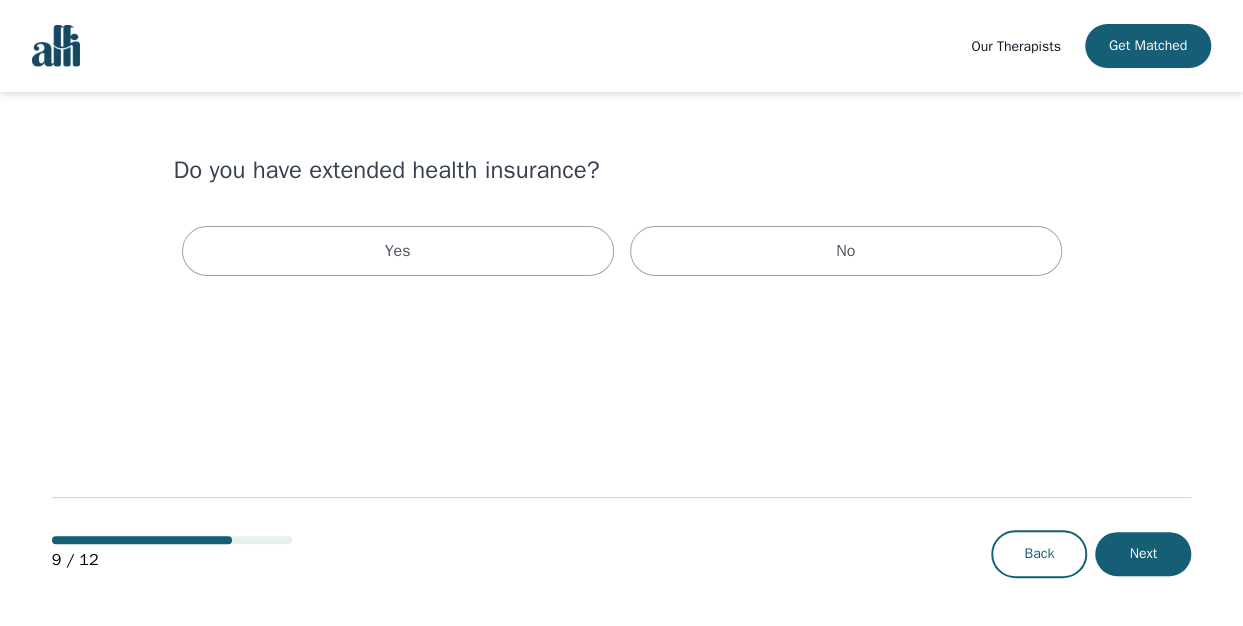 scroll, scrollTop: 0, scrollLeft: 0, axis: both 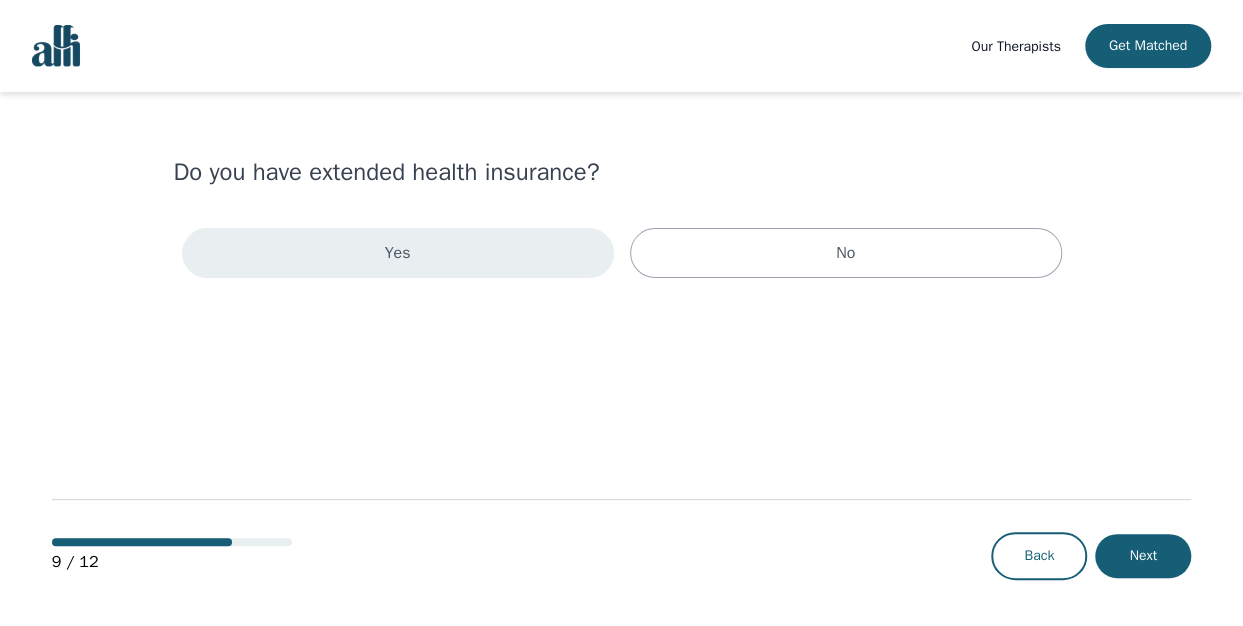click on "Yes" at bounding box center [398, 253] 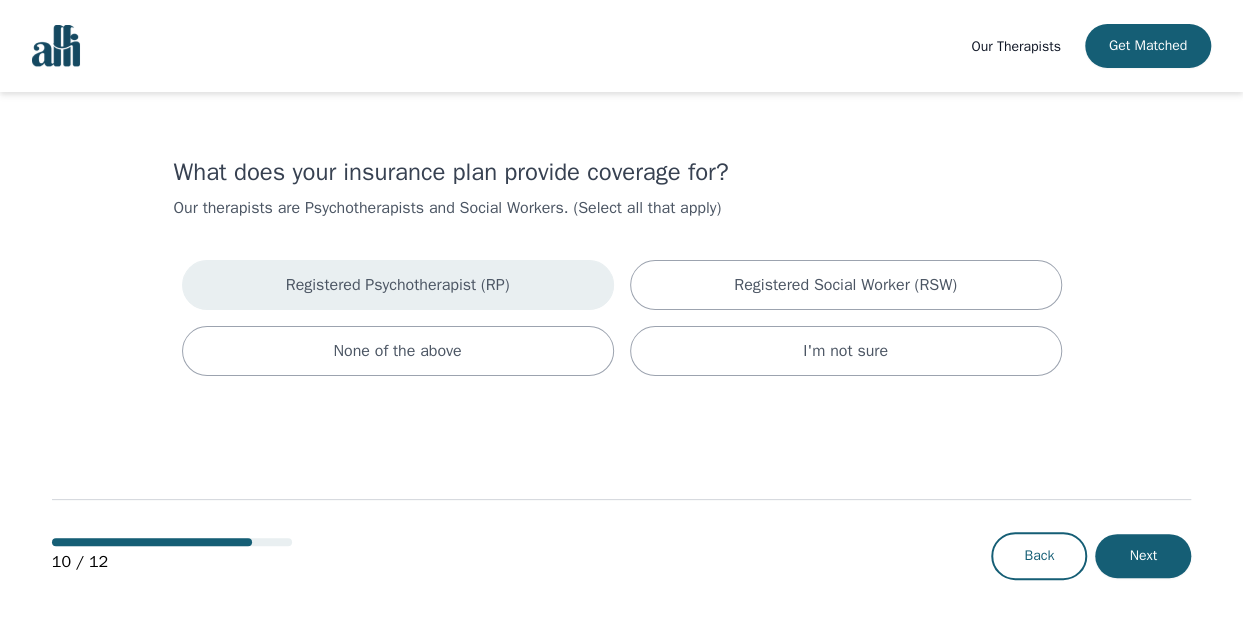 click on "Registered Psychotherapist (RP)" at bounding box center [398, 285] 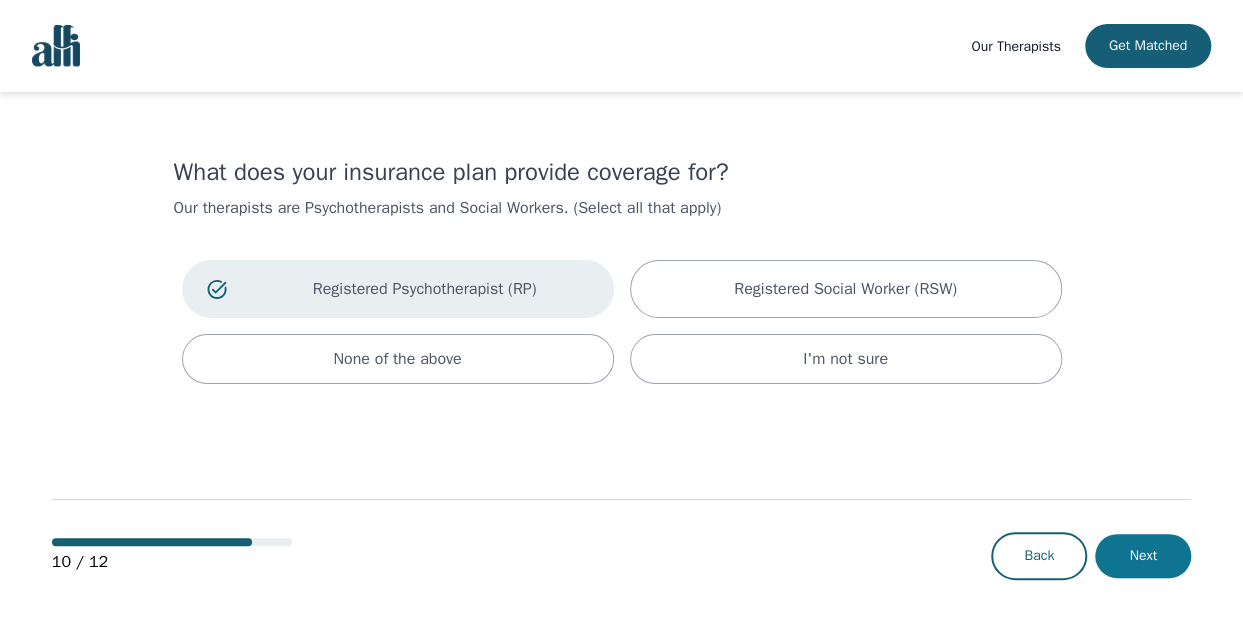 click on "Next" at bounding box center (1143, 556) 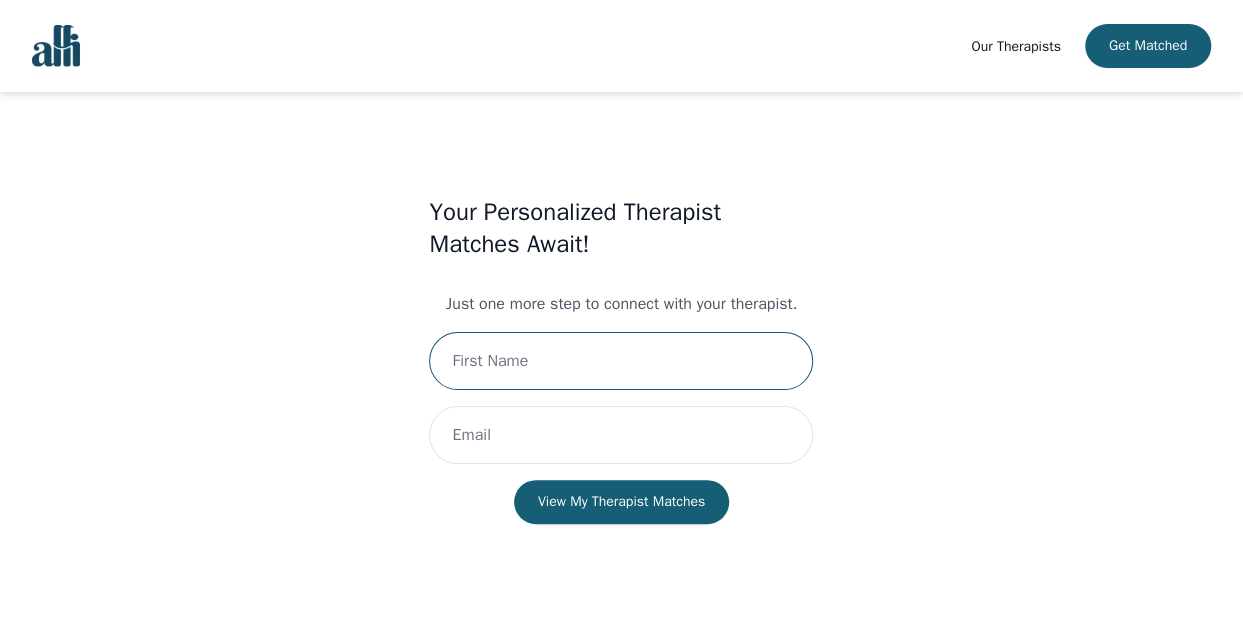 click at bounding box center [621, 361] 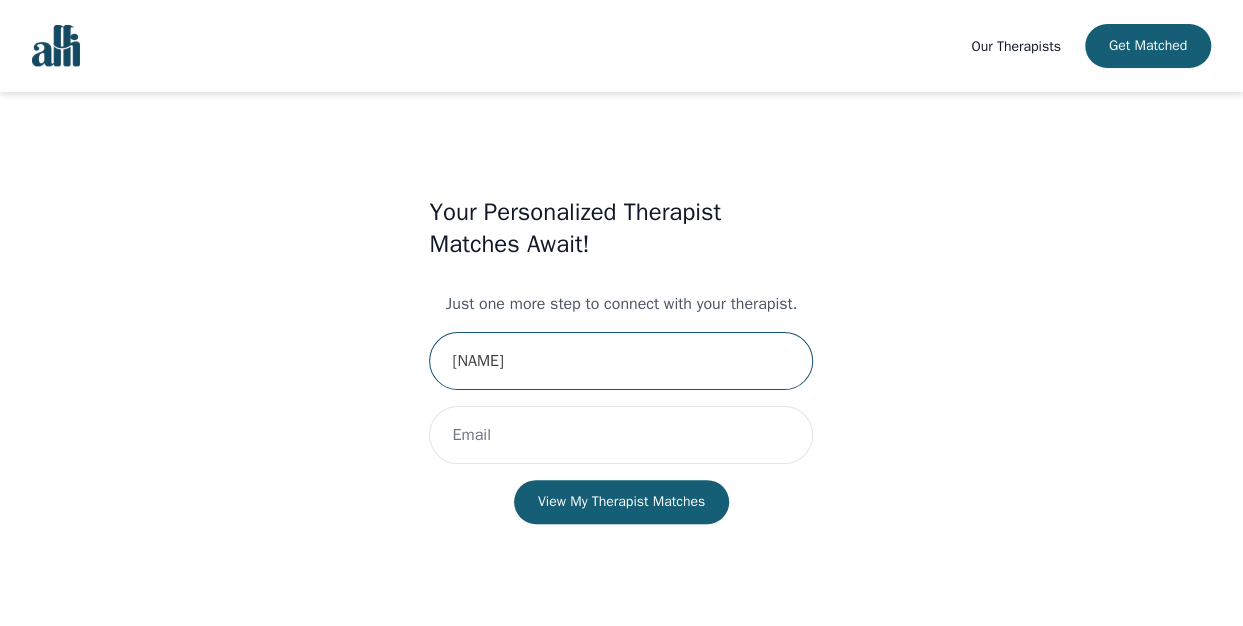 type on "[NAME]" 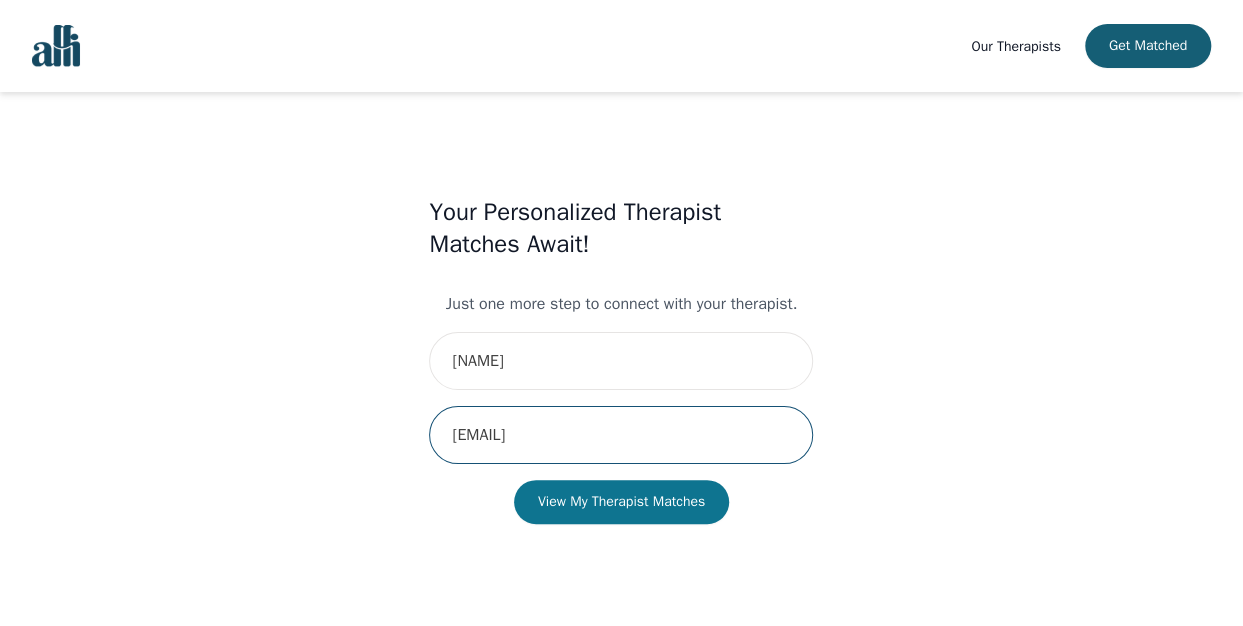 type on "[EMAIL]" 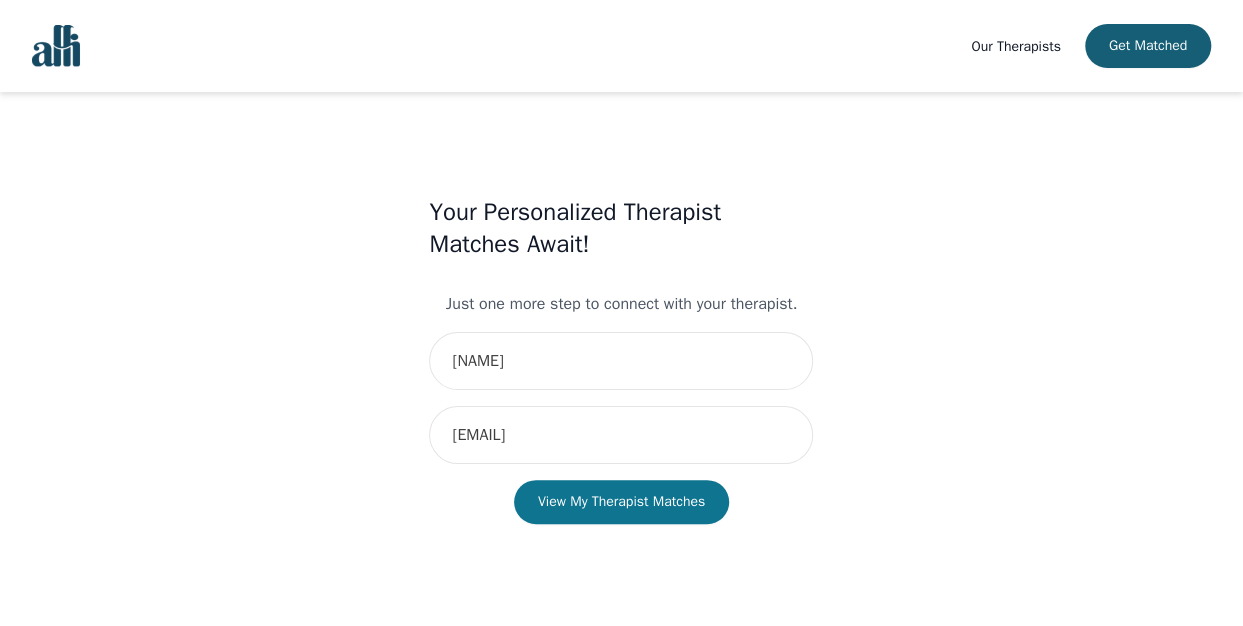 click on "View My Therapist Matches" at bounding box center (621, 502) 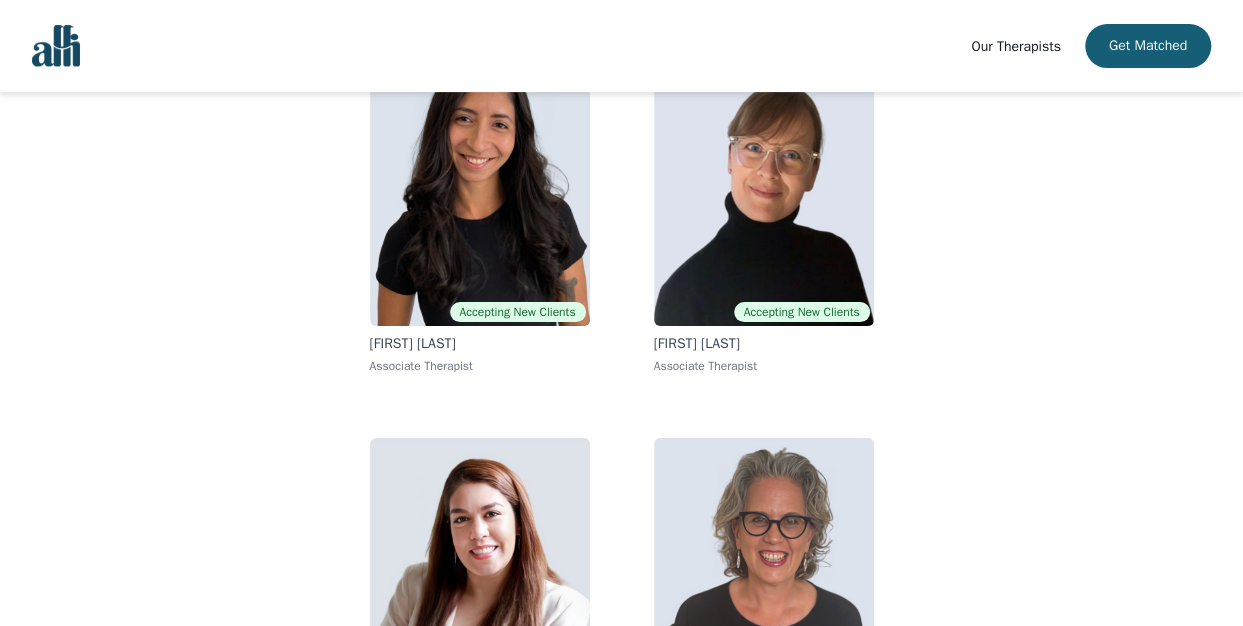 scroll, scrollTop: 0, scrollLeft: 0, axis: both 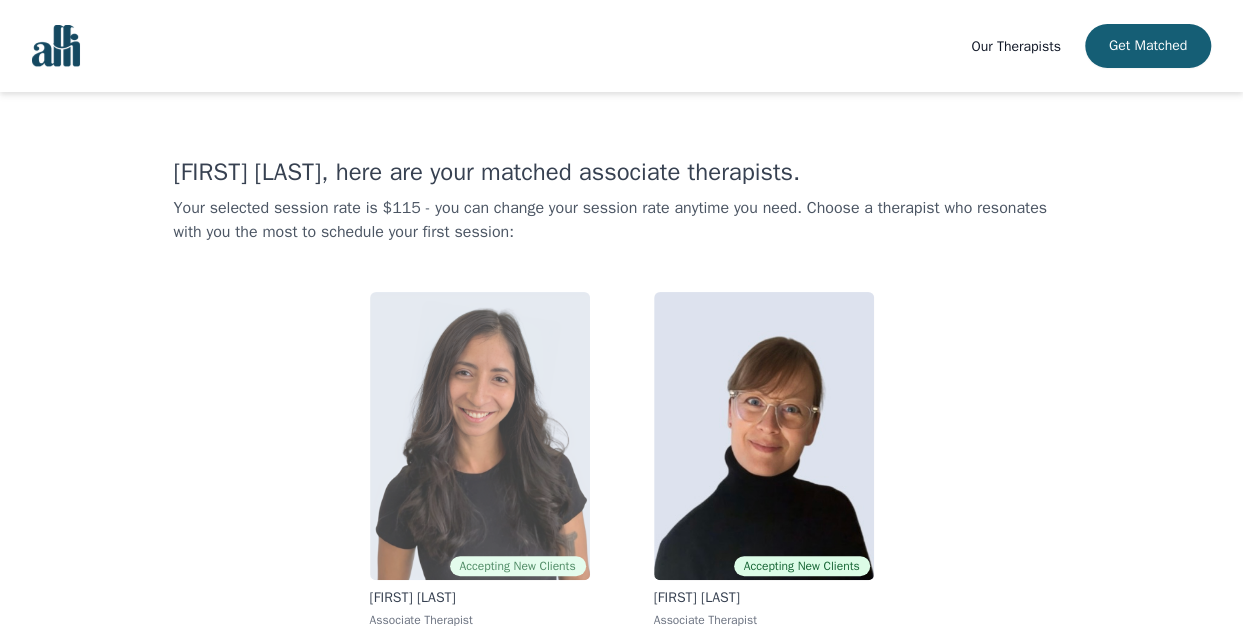 click at bounding box center (480, 436) 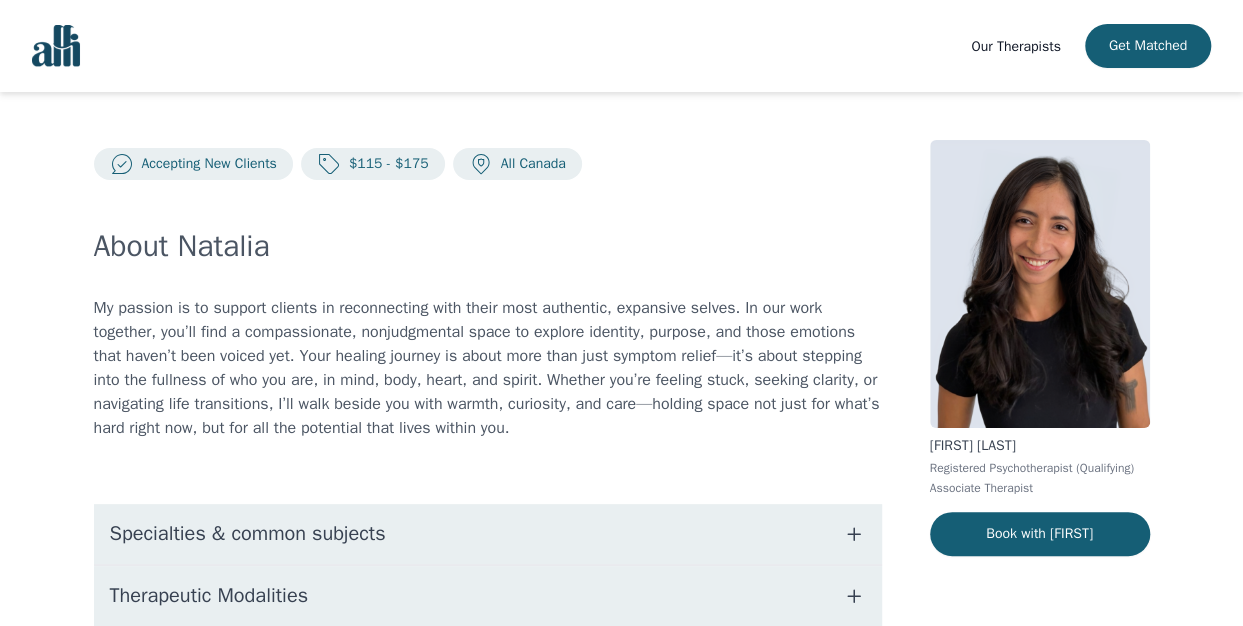 scroll, scrollTop: 216, scrollLeft: 0, axis: vertical 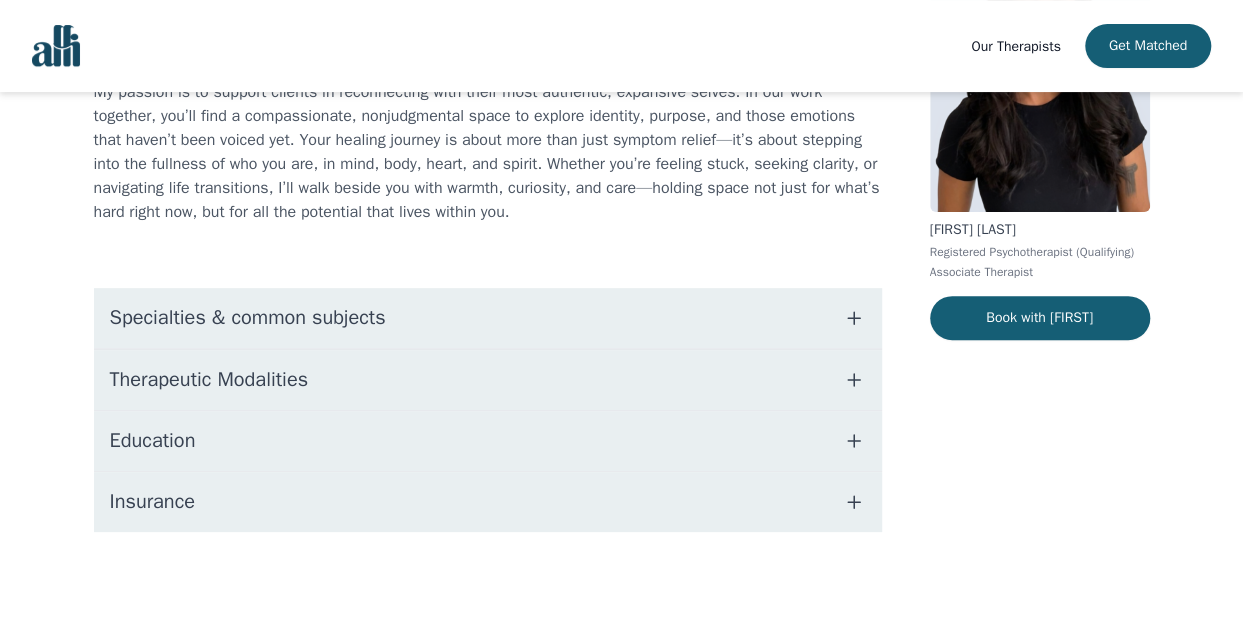 click on "Specialties & common subjects" at bounding box center [488, 318] 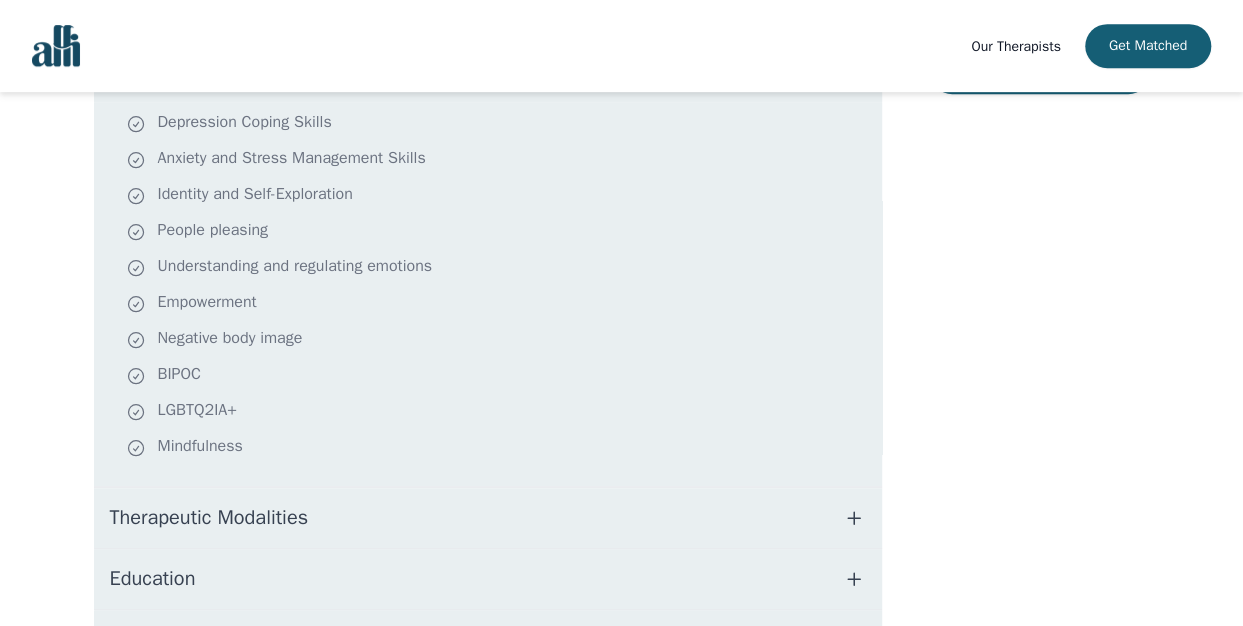 scroll, scrollTop: 464, scrollLeft: 0, axis: vertical 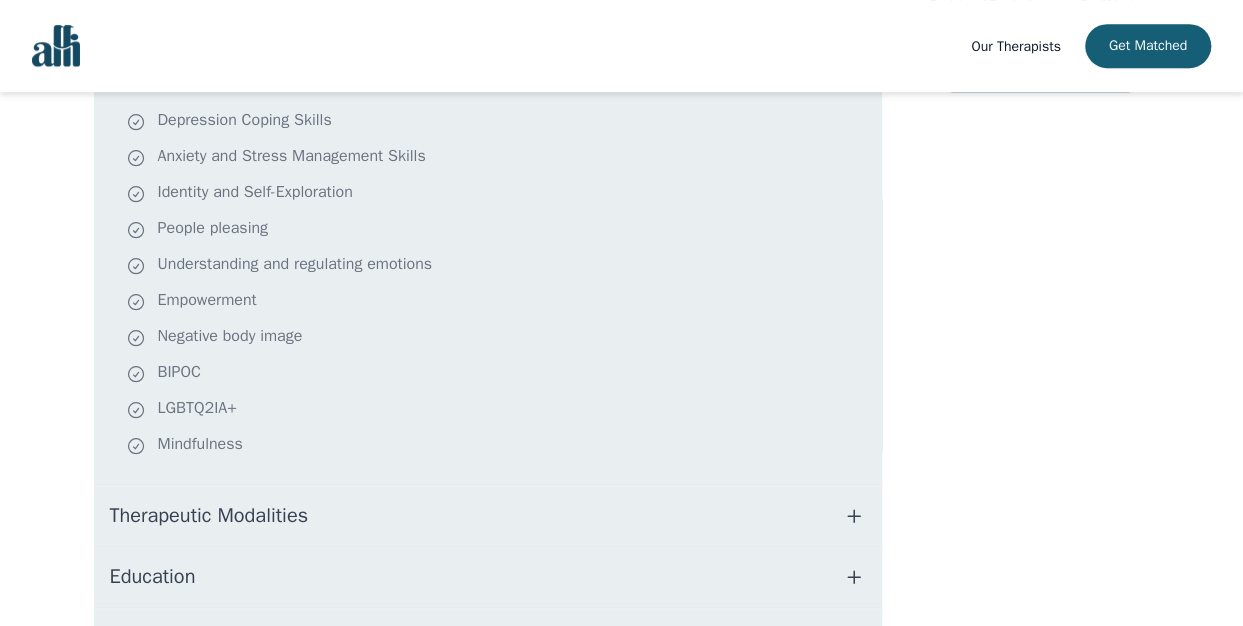 click on "Therapeutic Modalities" at bounding box center (488, 516) 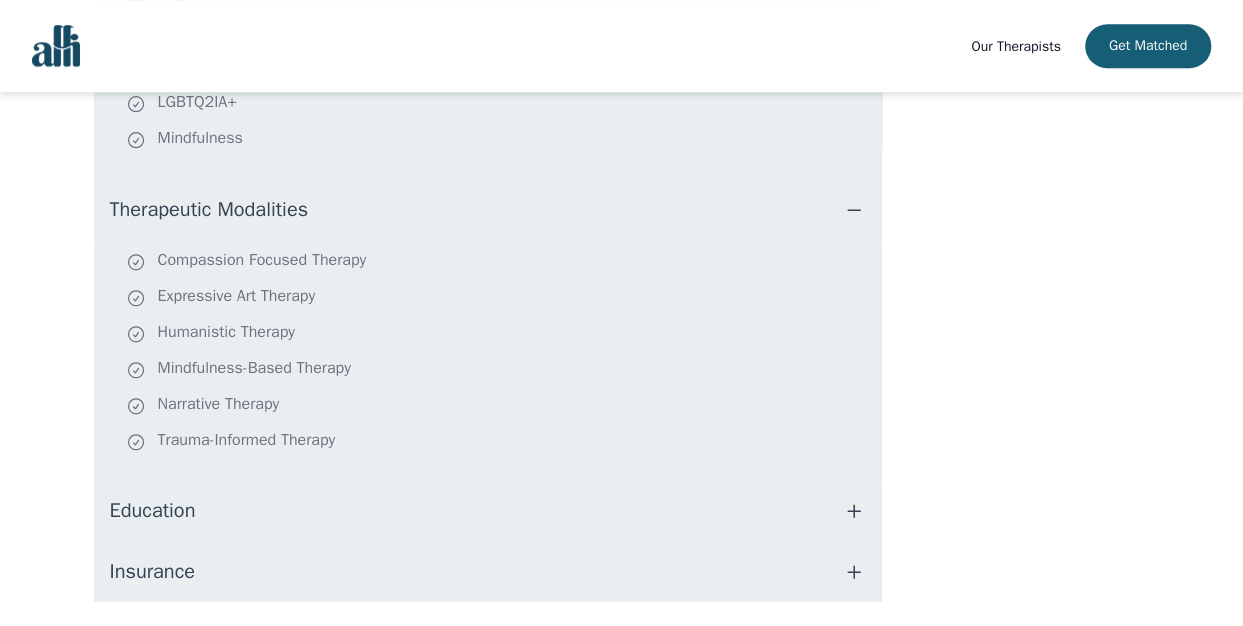 scroll, scrollTop: 772, scrollLeft: 0, axis: vertical 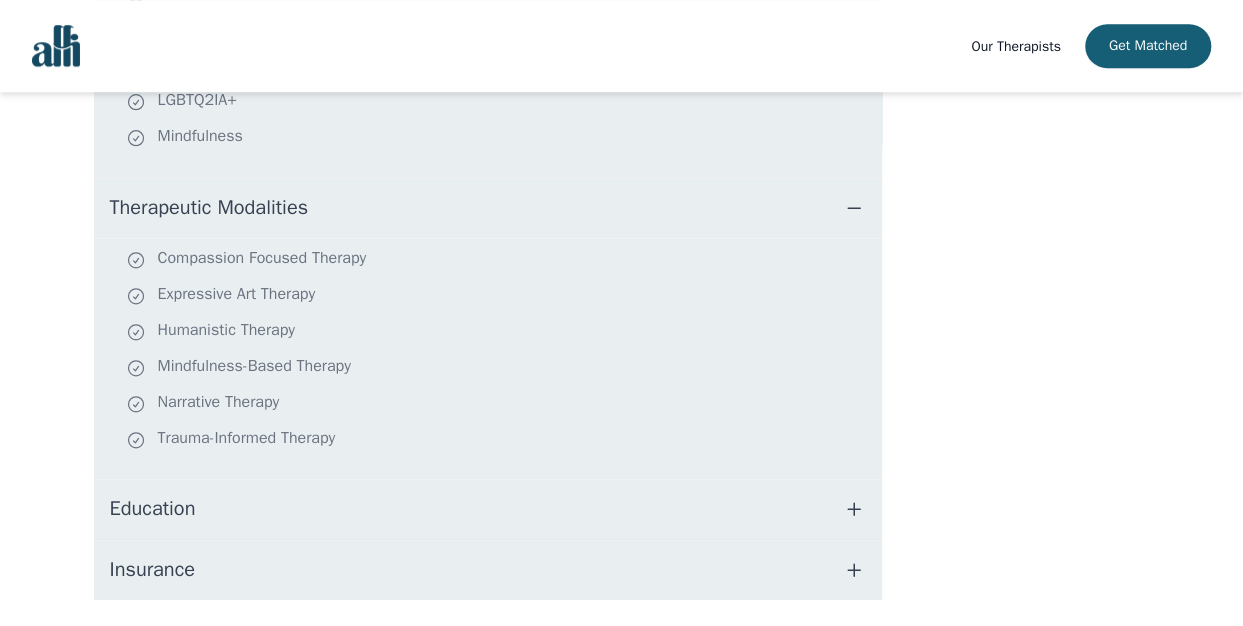 click on "Education" at bounding box center [488, 509] 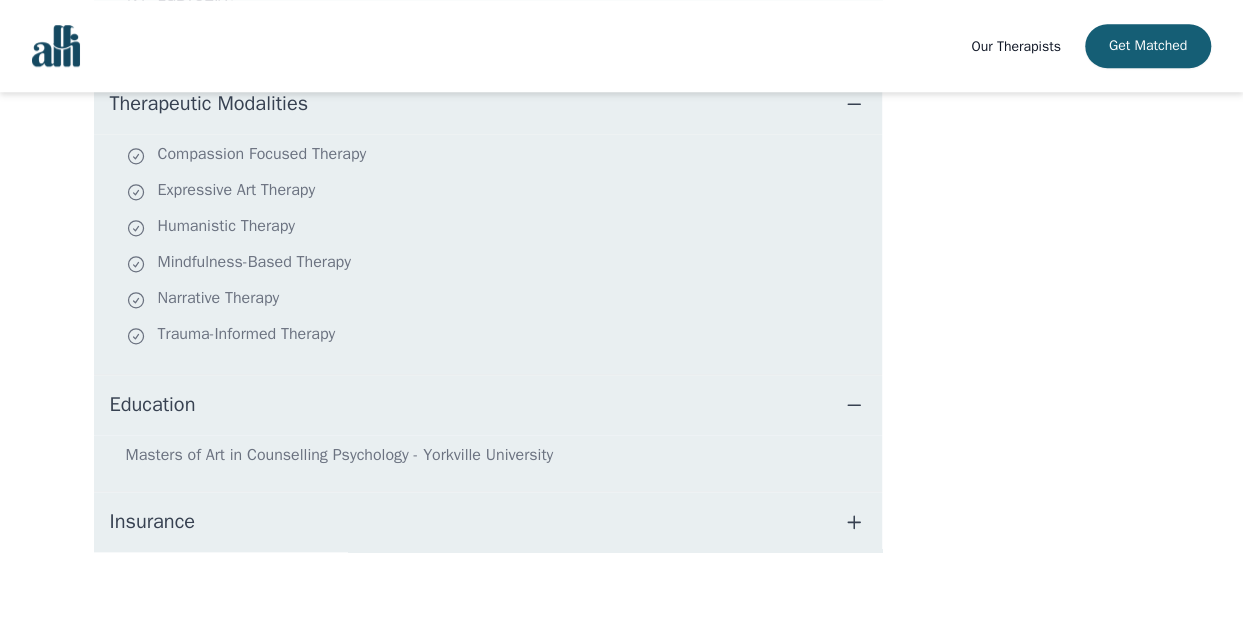click on "Insurance" at bounding box center (488, 522) 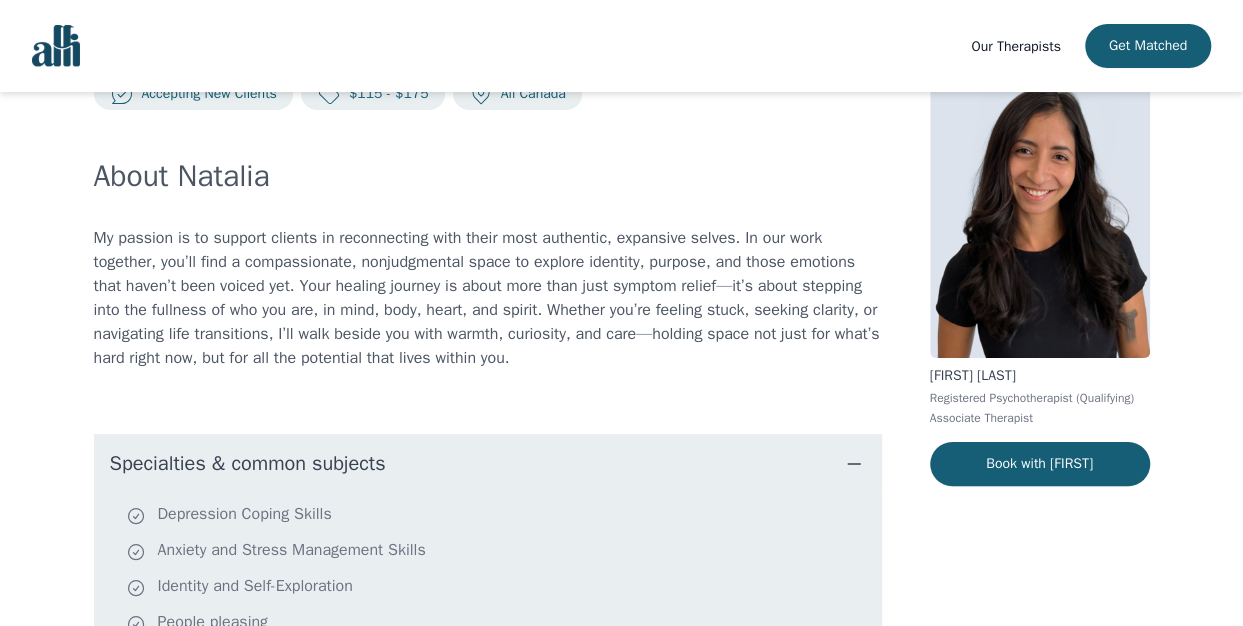scroll, scrollTop: 0, scrollLeft: 0, axis: both 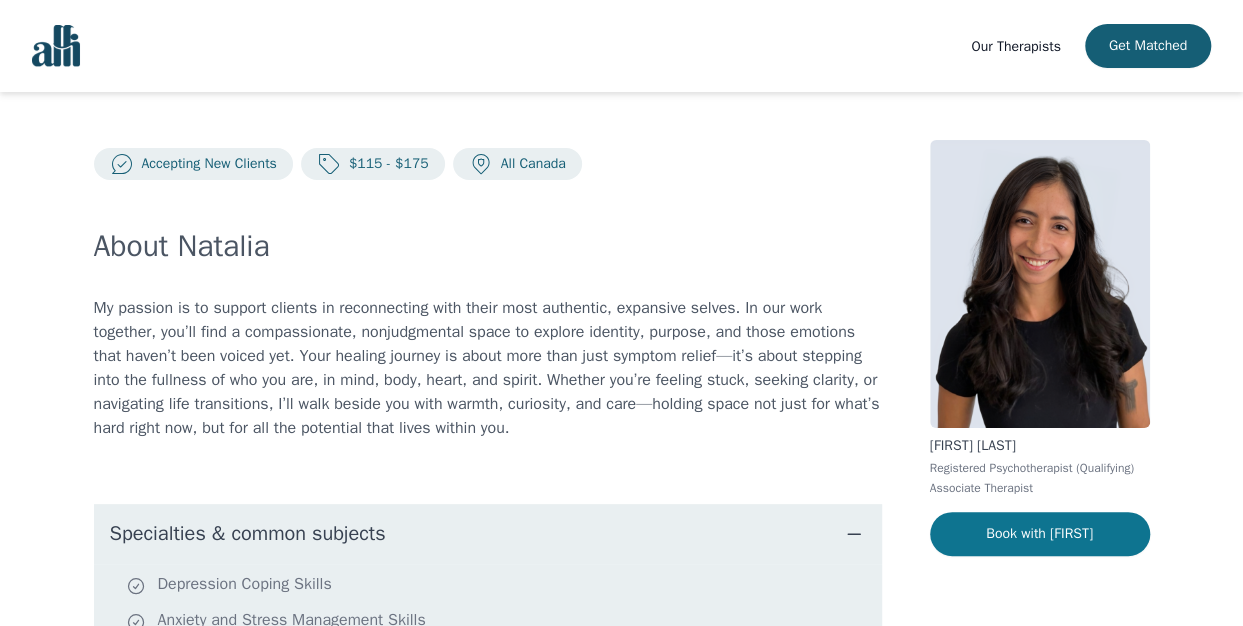 click on "Book with [FIRST]" at bounding box center (1040, 534) 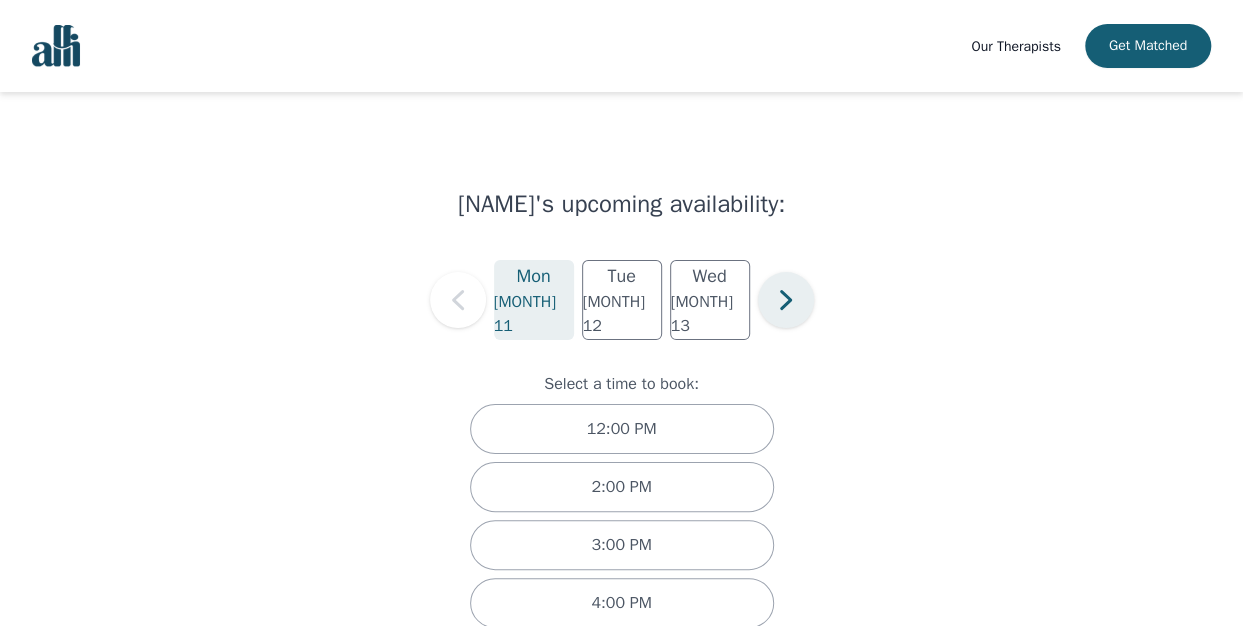 click 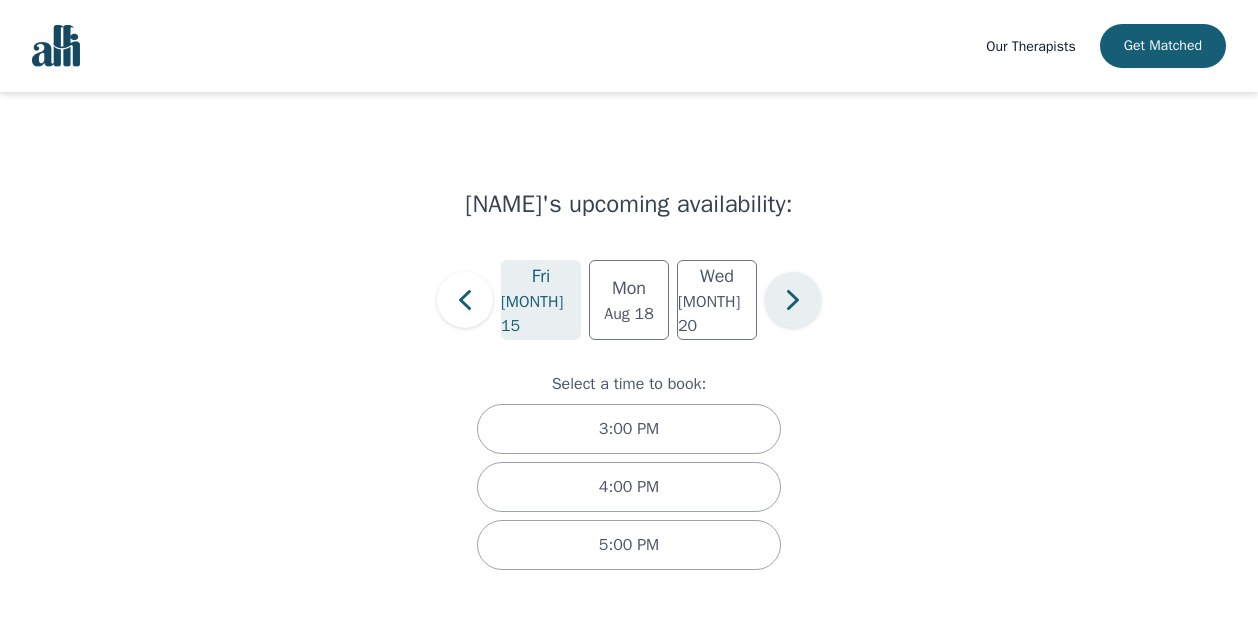click 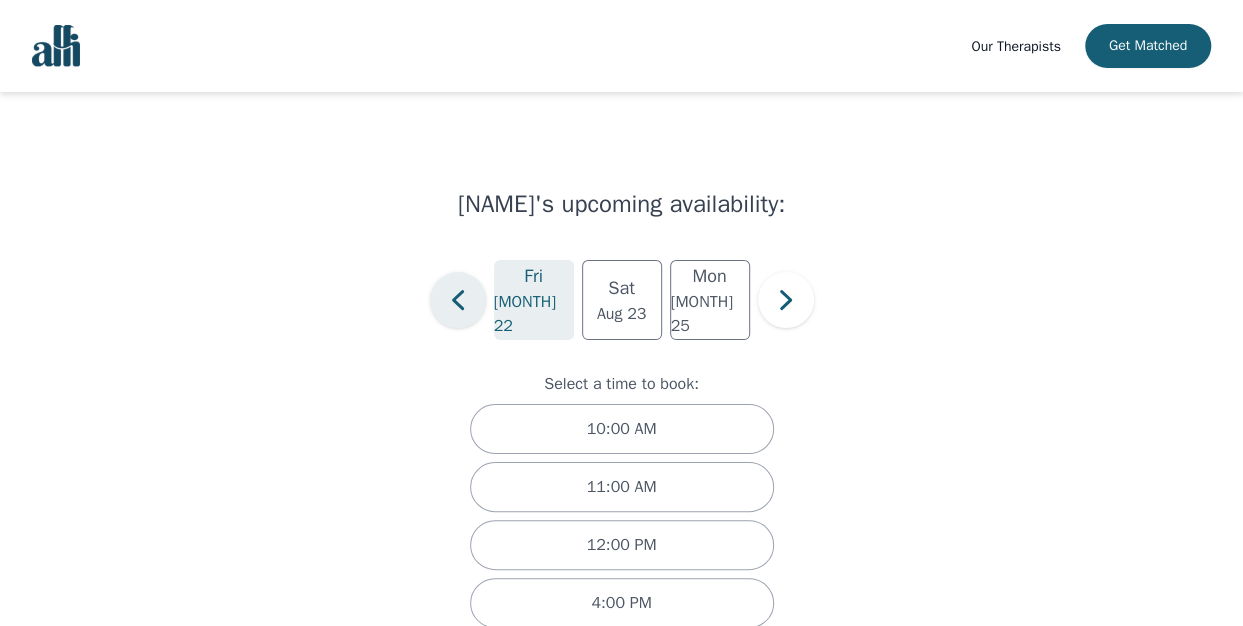 click 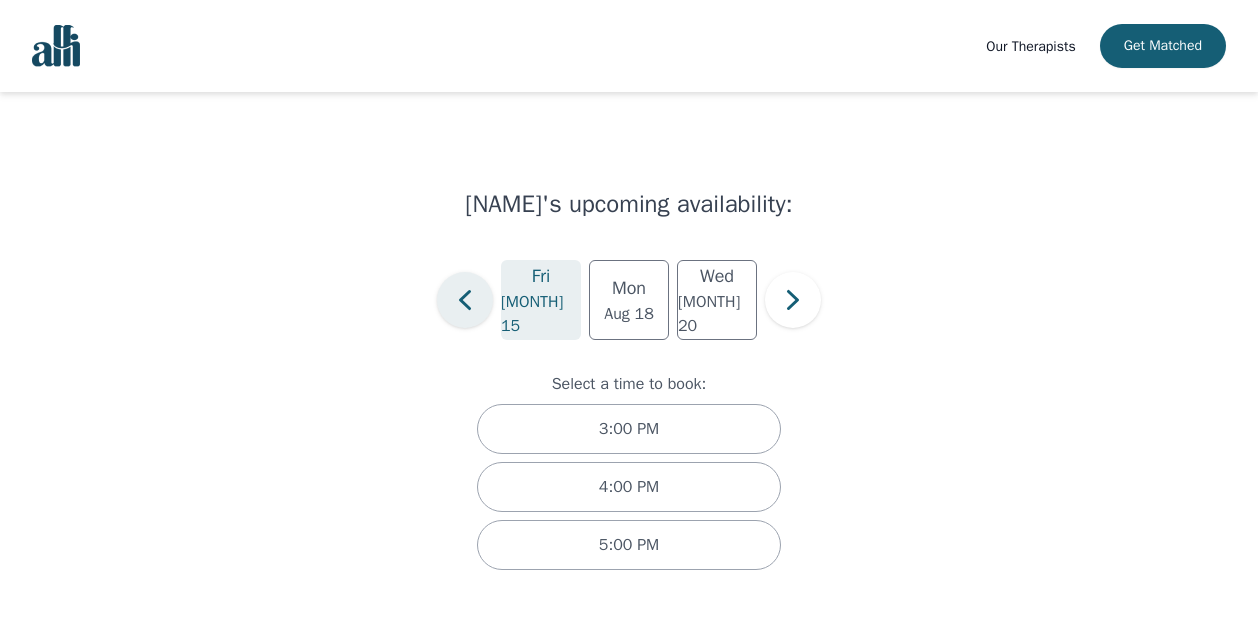 click 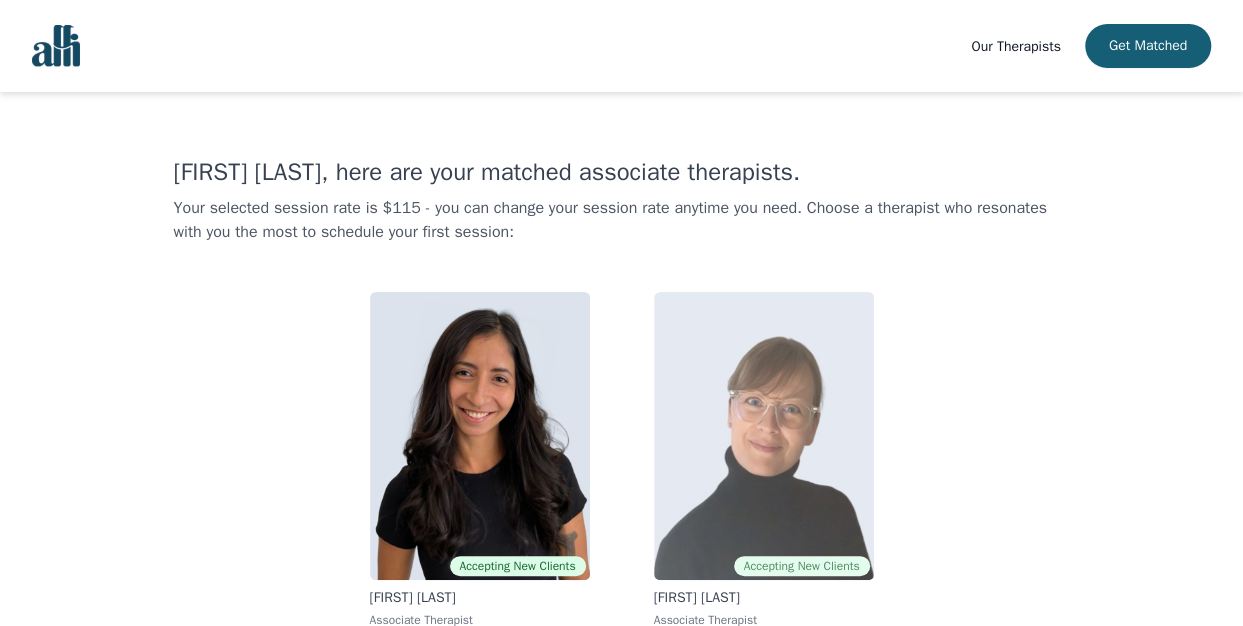 click at bounding box center (764, 436) 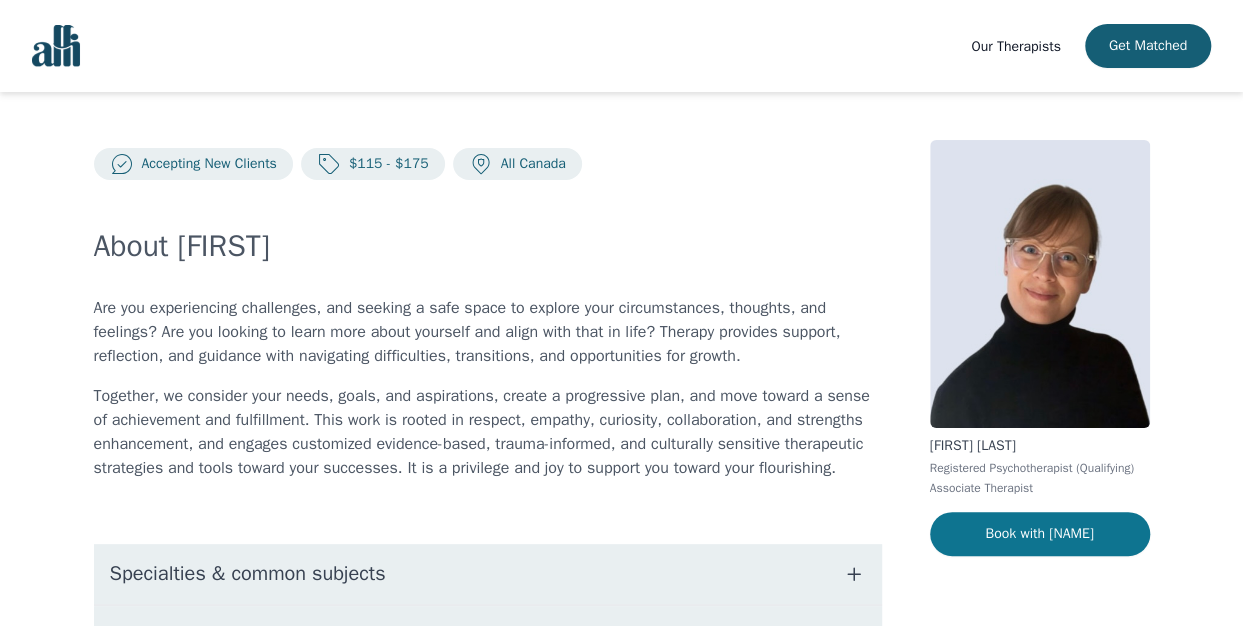 click on "Book with [NAME]" at bounding box center [1040, 534] 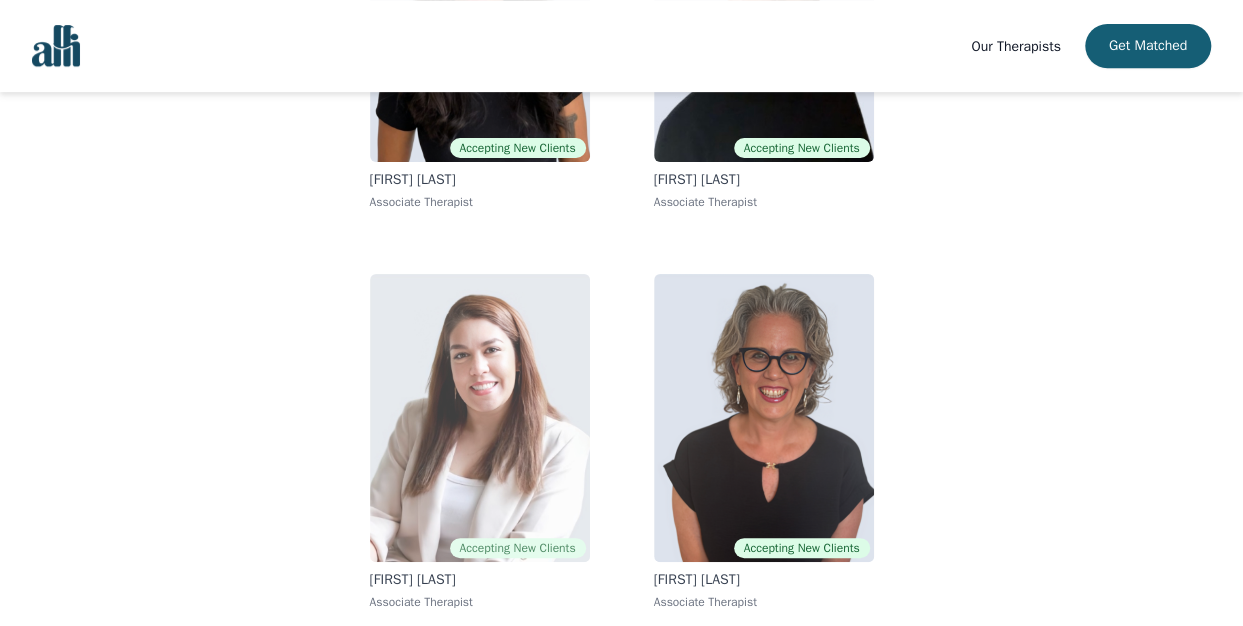click at bounding box center (480, 418) 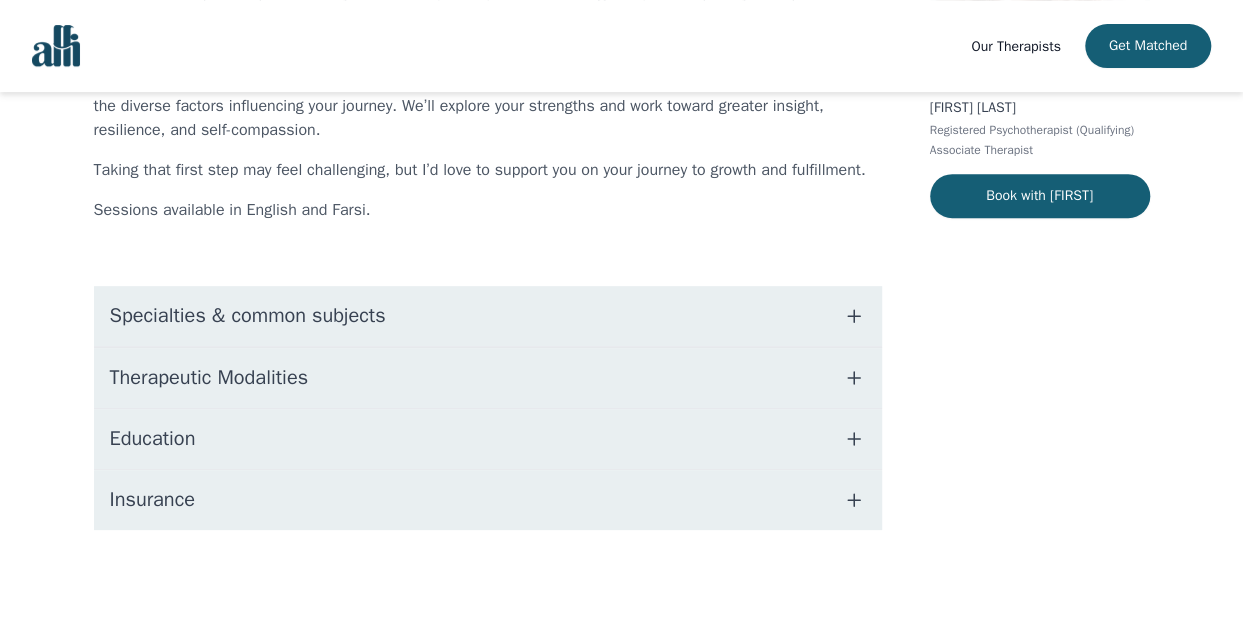 scroll, scrollTop: 0, scrollLeft: 0, axis: both 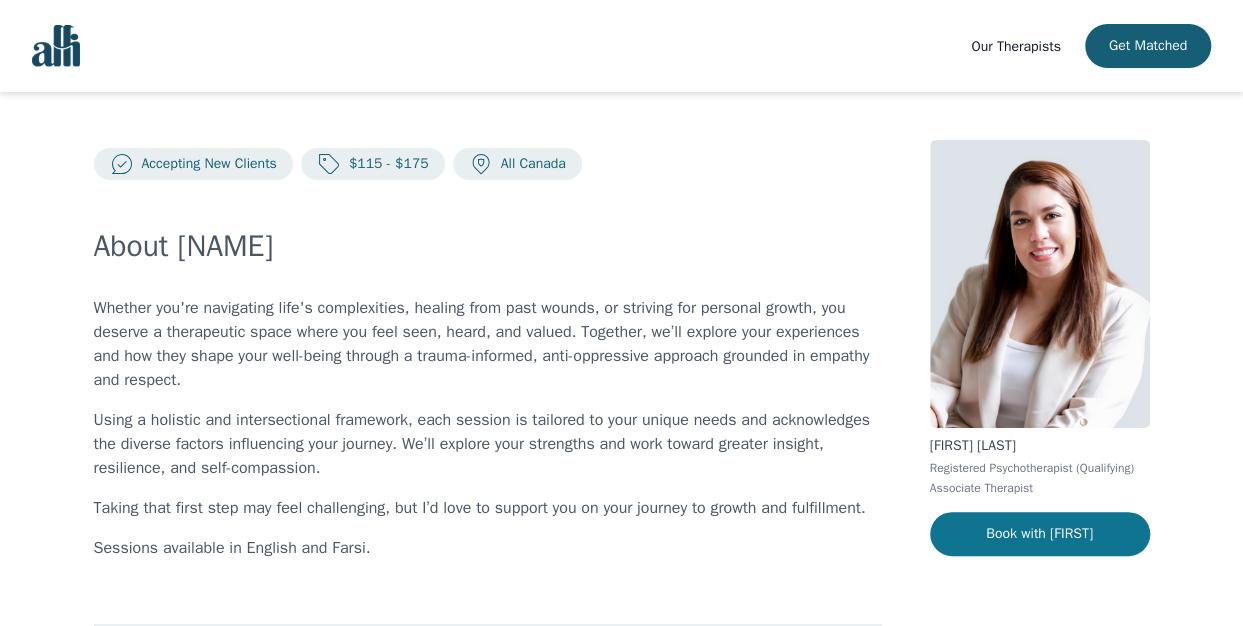 click on "Book with [FIRST]" at bounding box center [1040, 534] 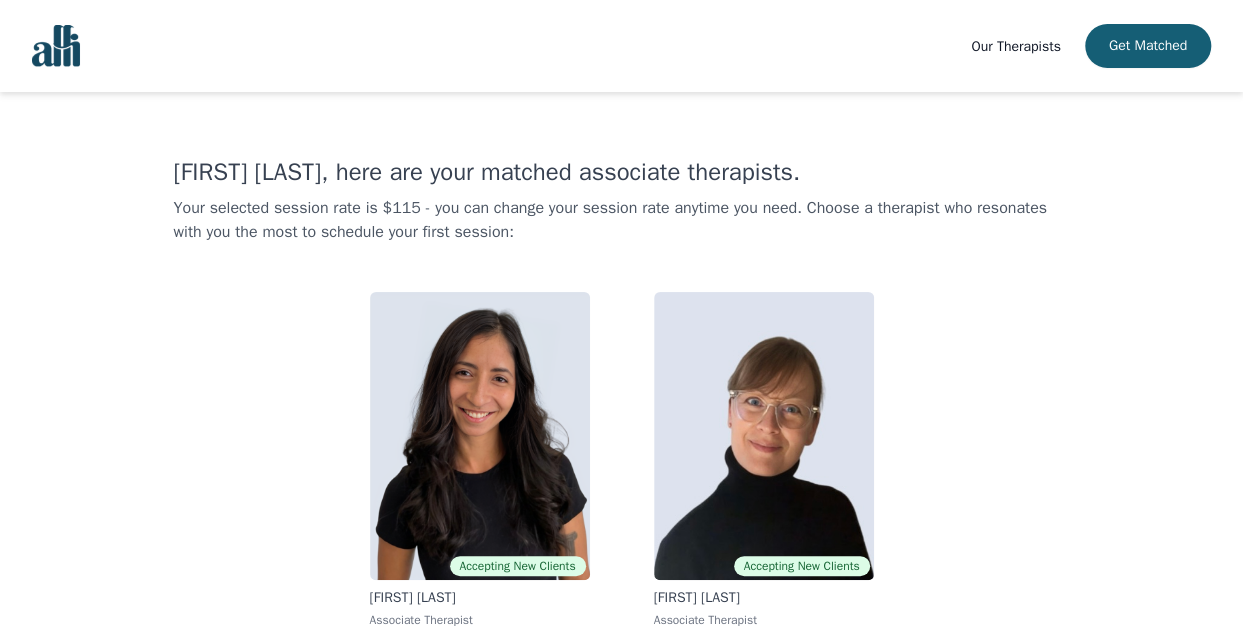 scroll, scrollTop: 360, scrollLeft: 0, axis: vertical 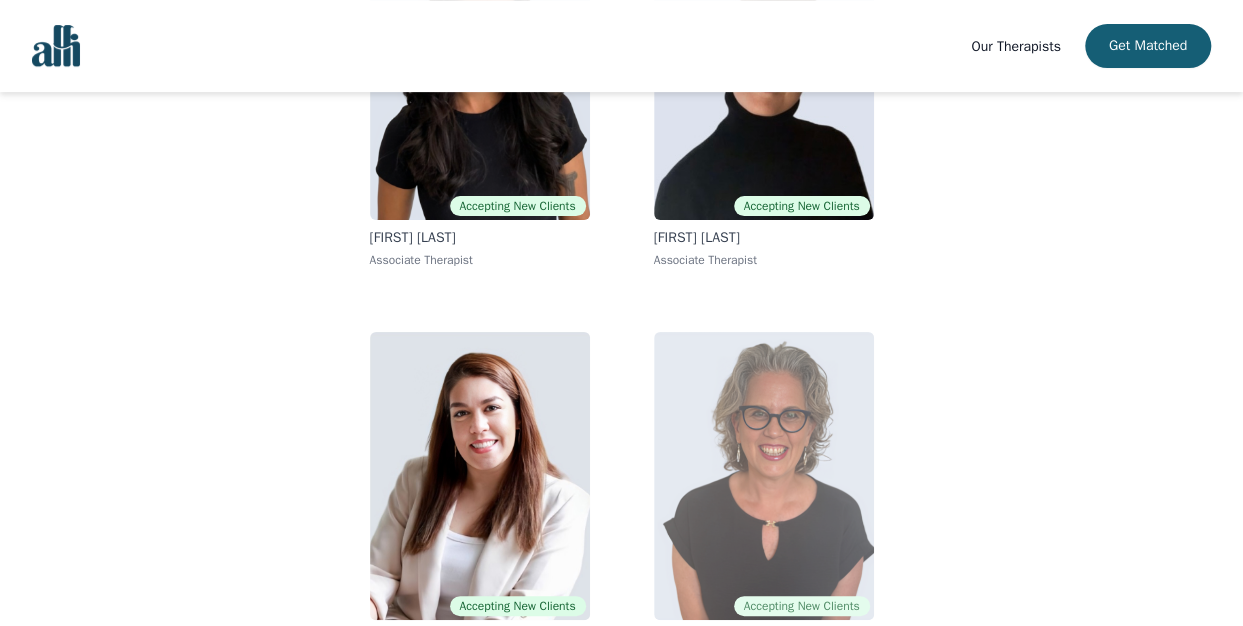 click at bounding box center (764, 476) 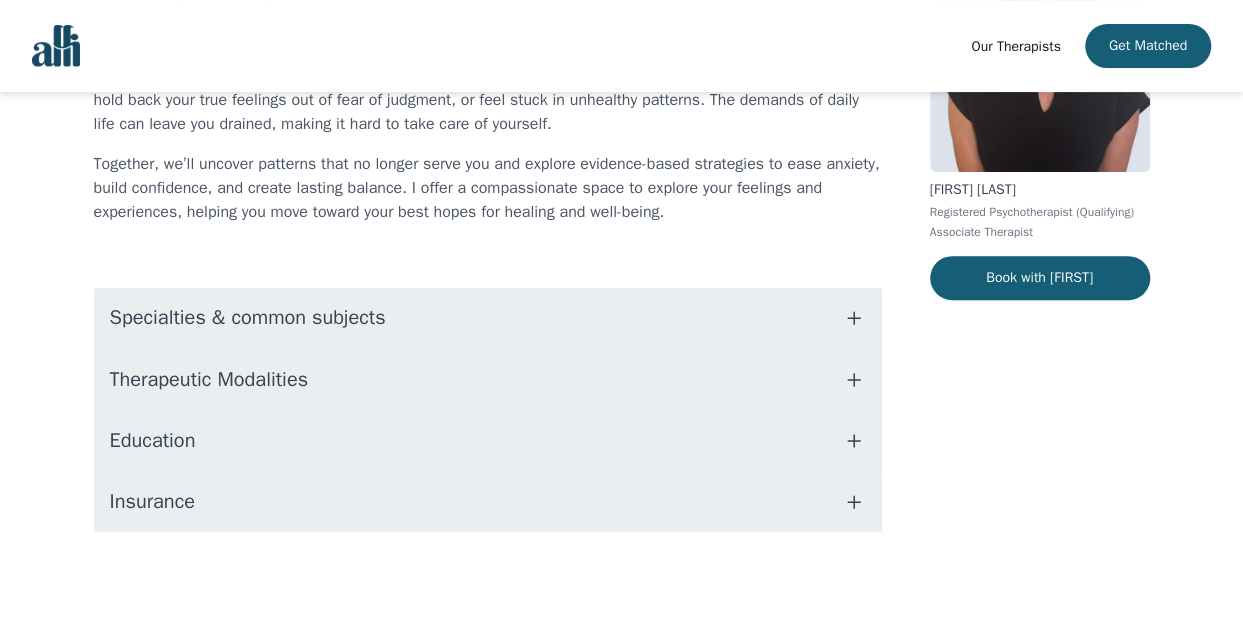 scroll, scrollTop: 0, scrollLeft: 0, axis: both 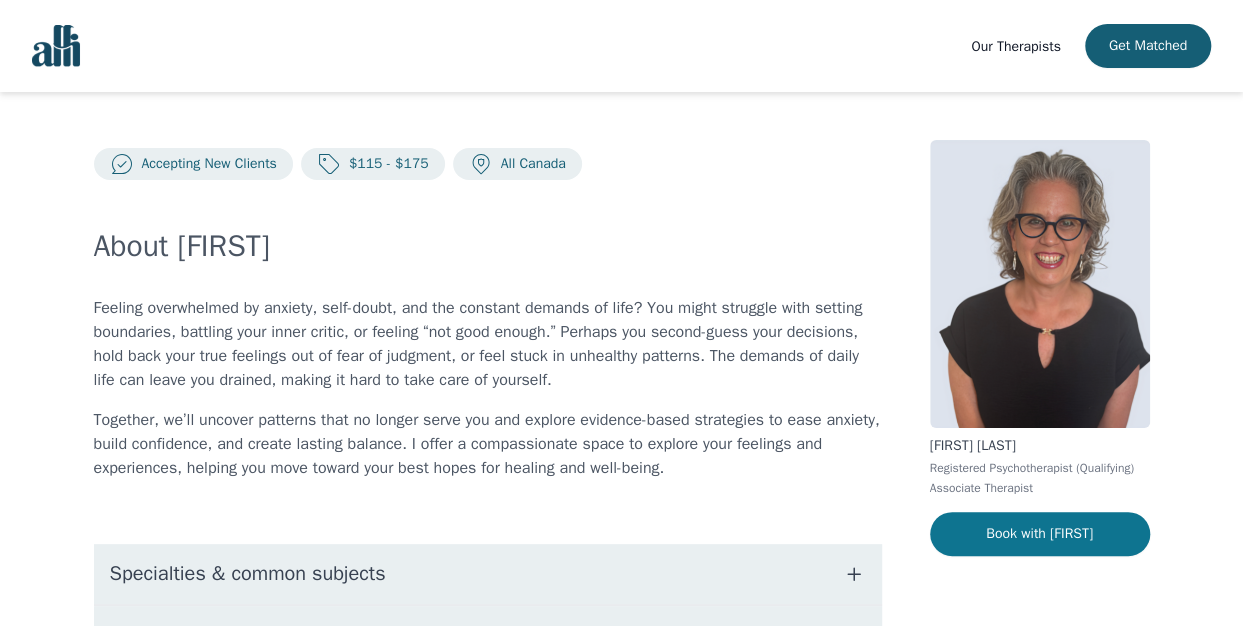 click on "Book with [FIRST]" at bounding box center [1040, 534] 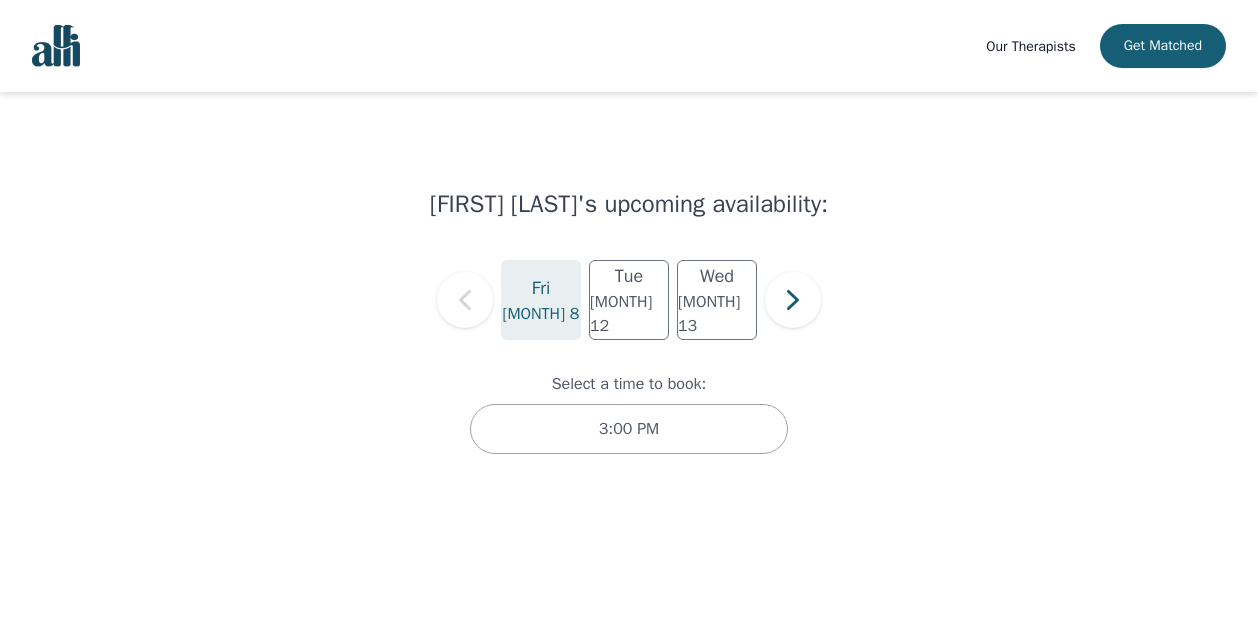 click on "[MONTH] 8" at bounding box center (541, 314) 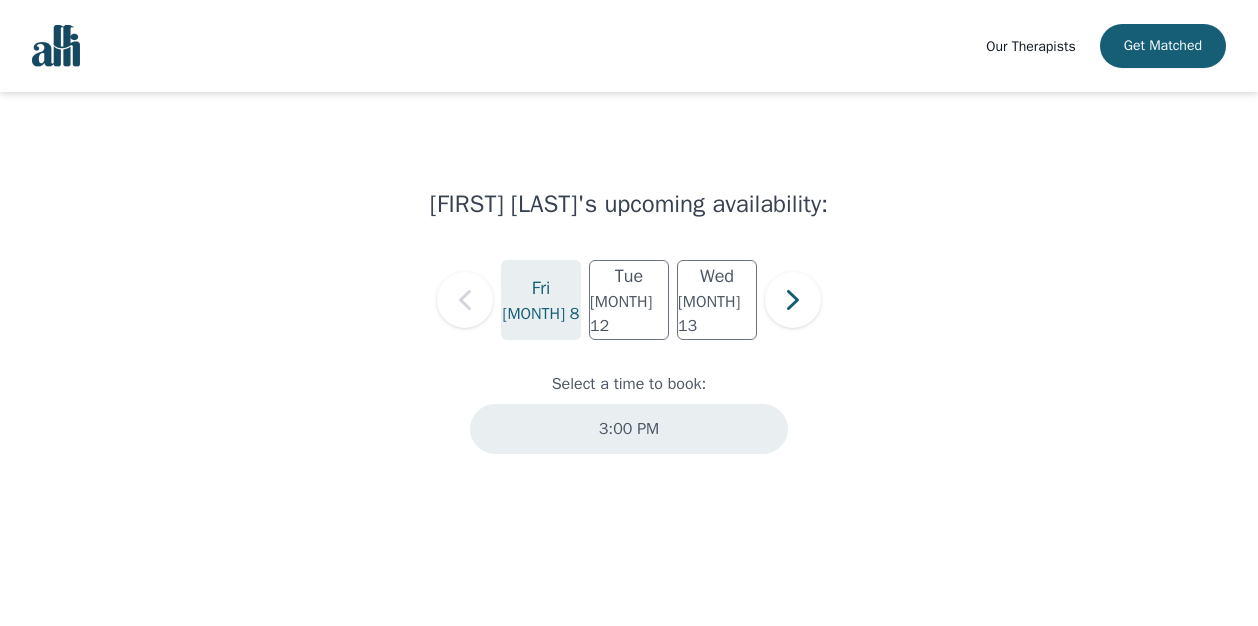click on "3:00 PM" at bounding box center (629, 429) 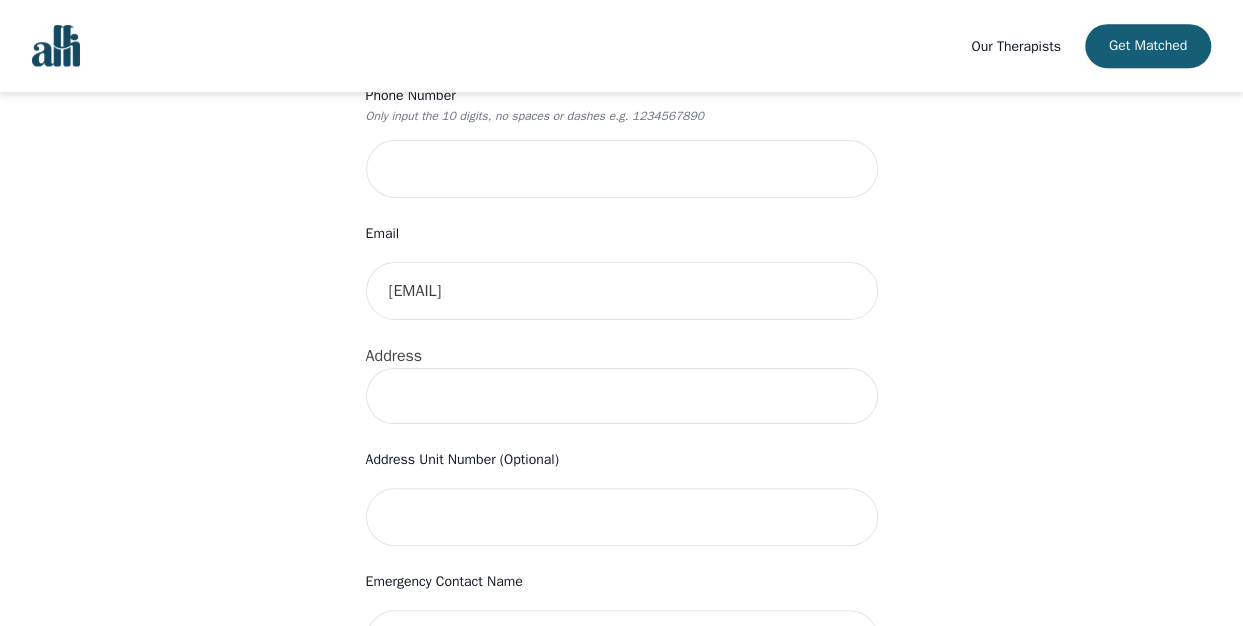 scroll, scrollTop: 547, scrollLeft: 0, axis: vertical 